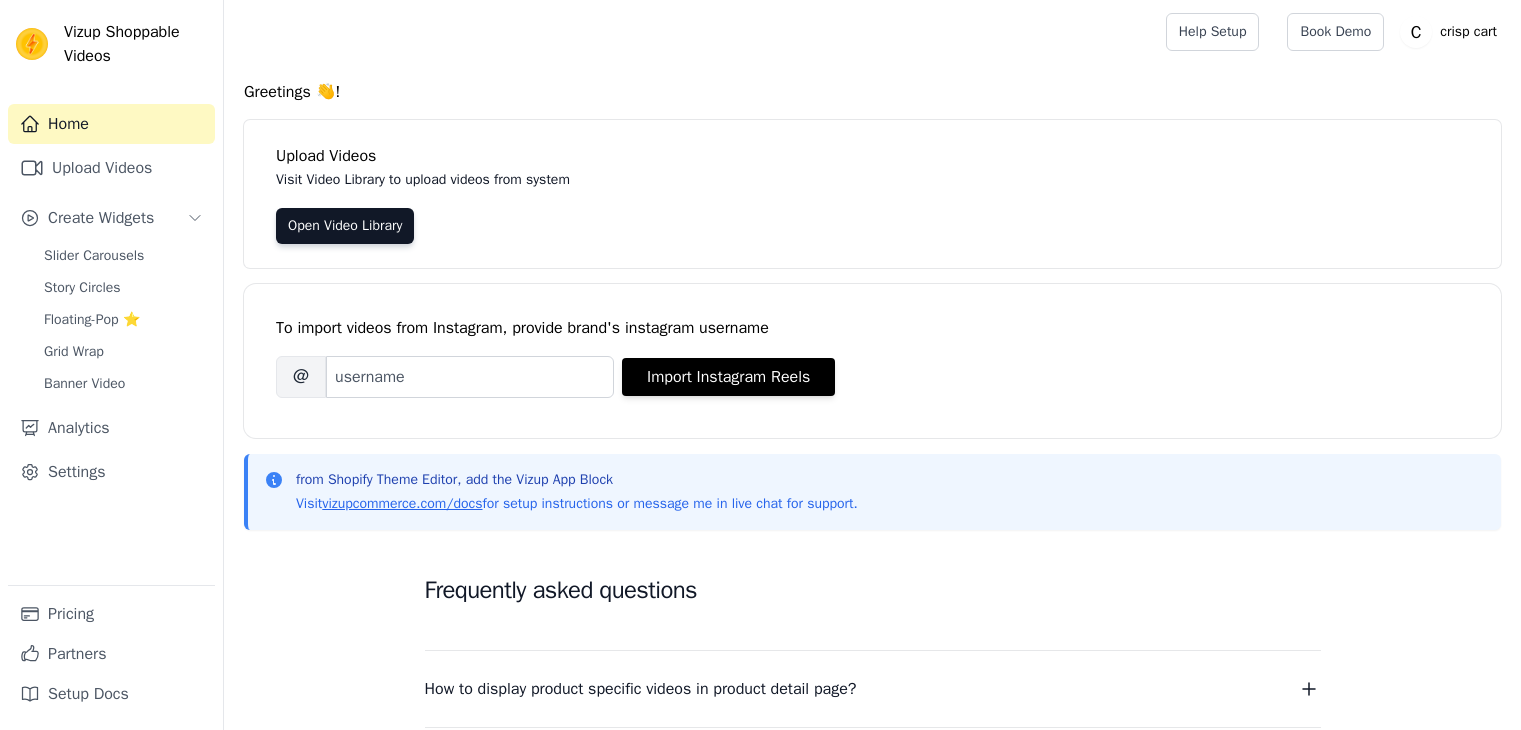 scroll, scrollTop: 0, scrollLeft: 0, axis: both 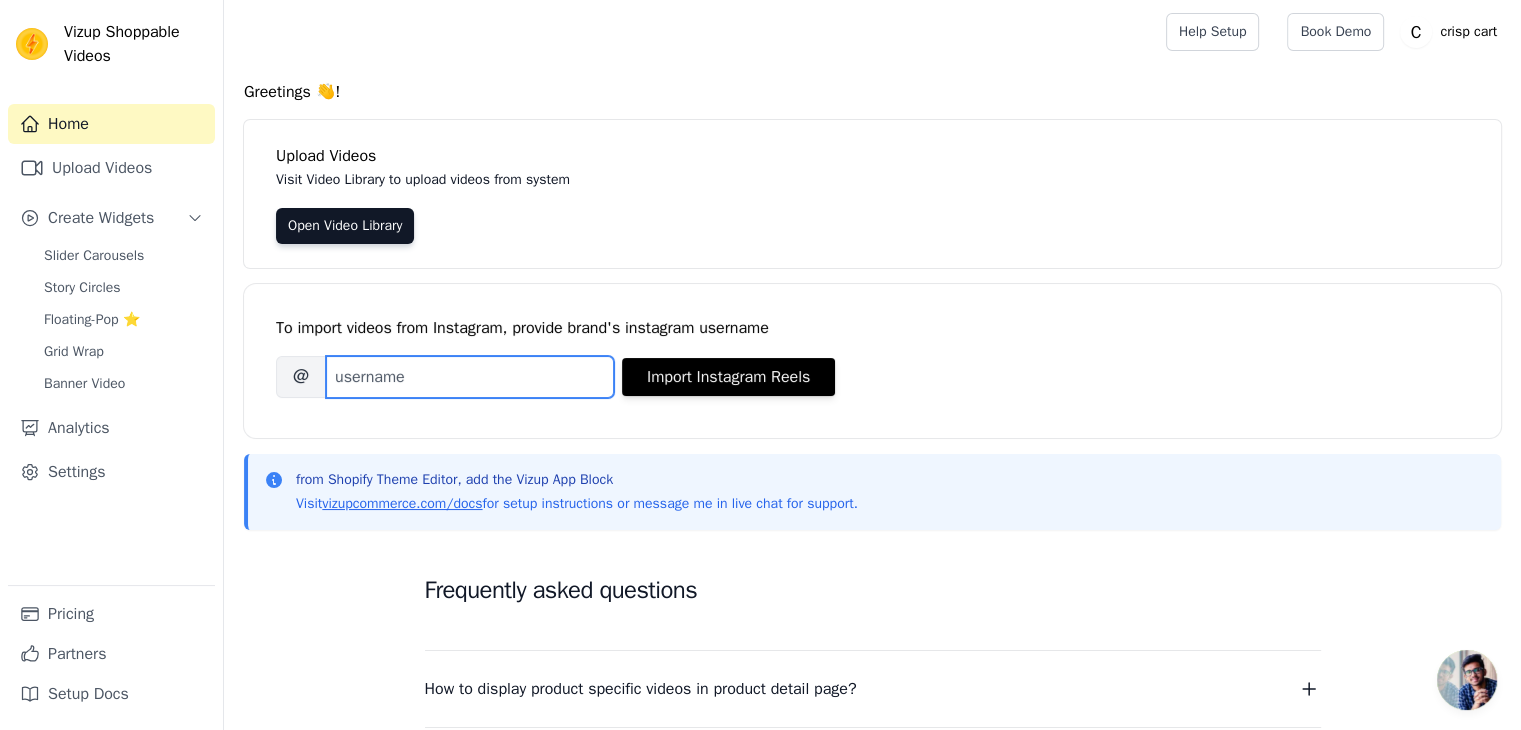 click on "Brand's Instagram Username" at bounding box center [470, 377] 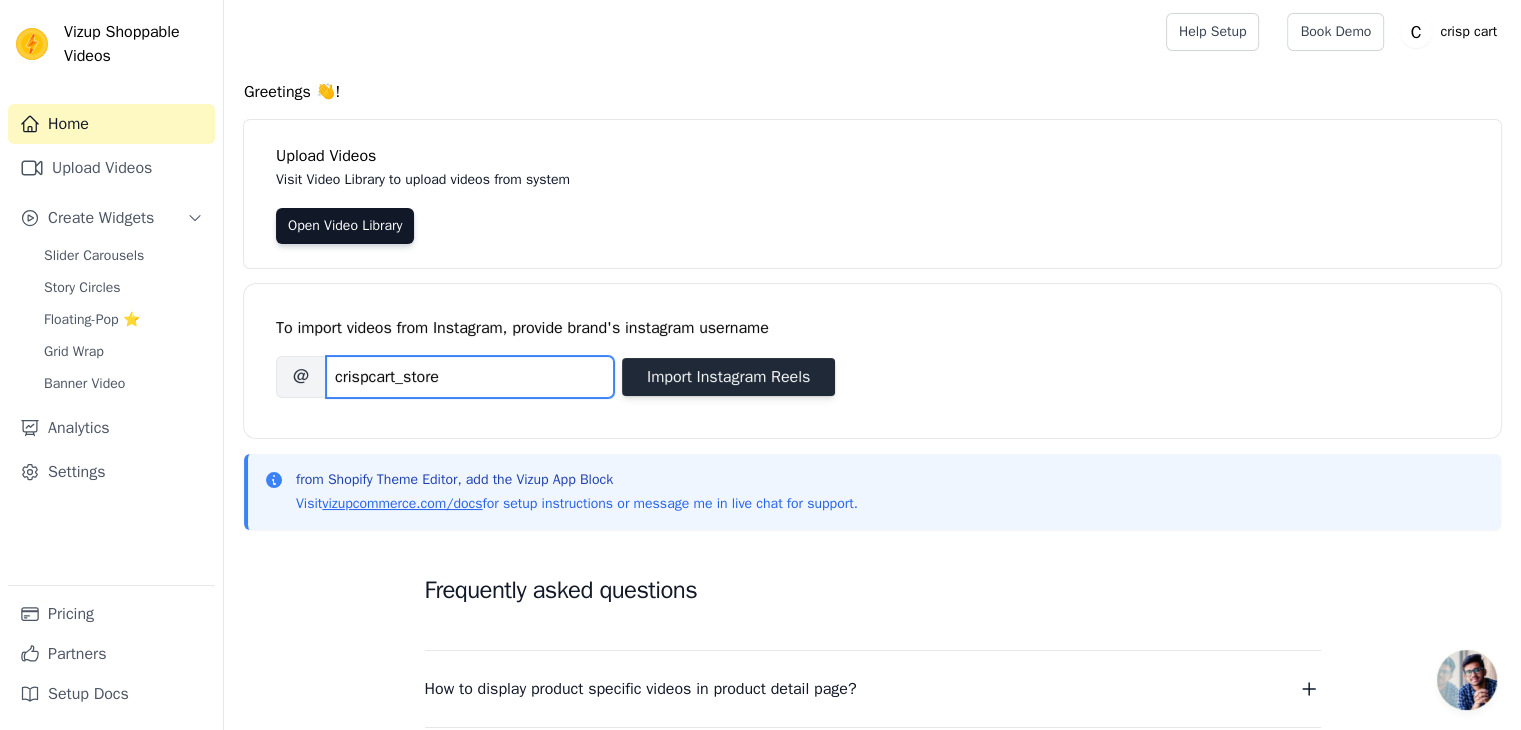type on "crispcart_store" 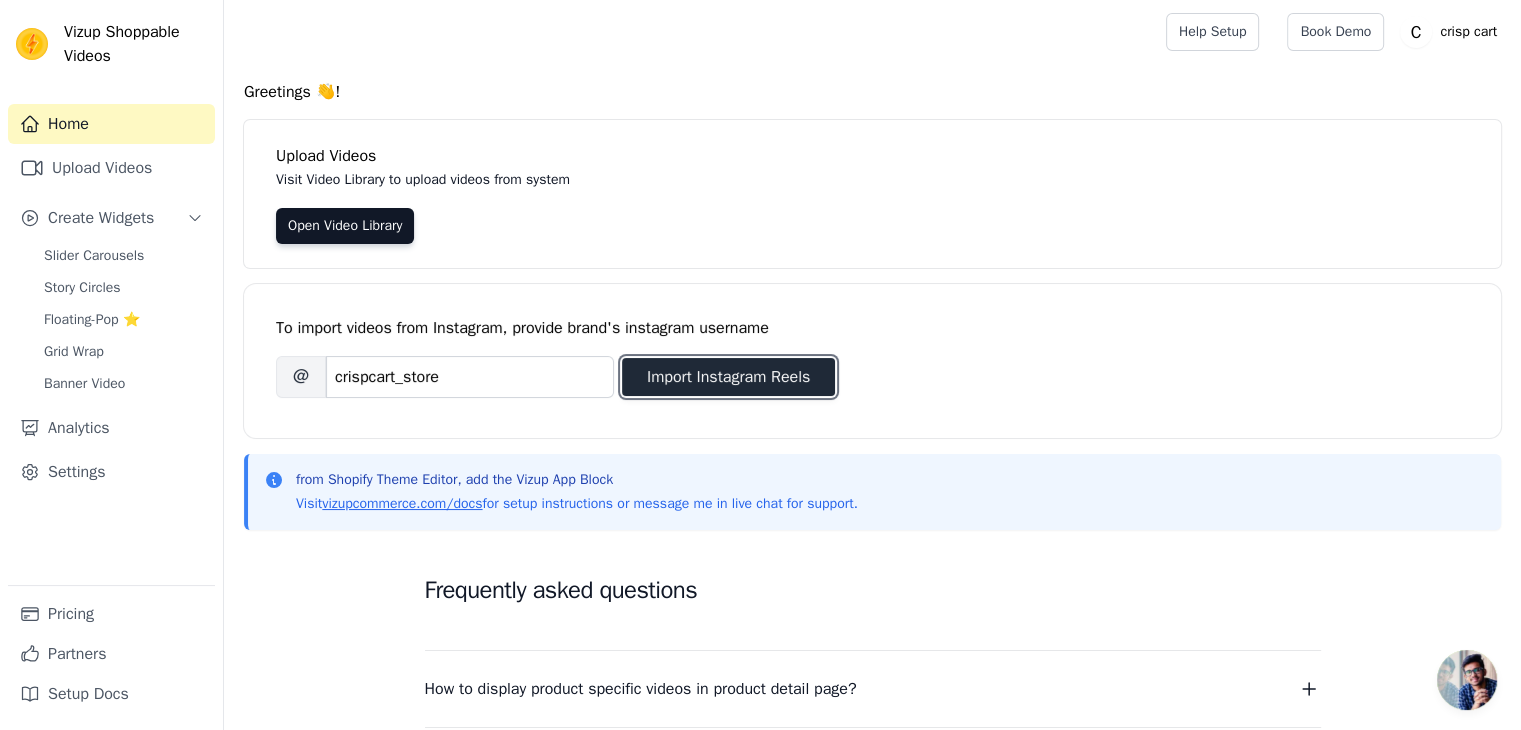 click on "Import Instagram Reels" at bounding box center [728, 377] 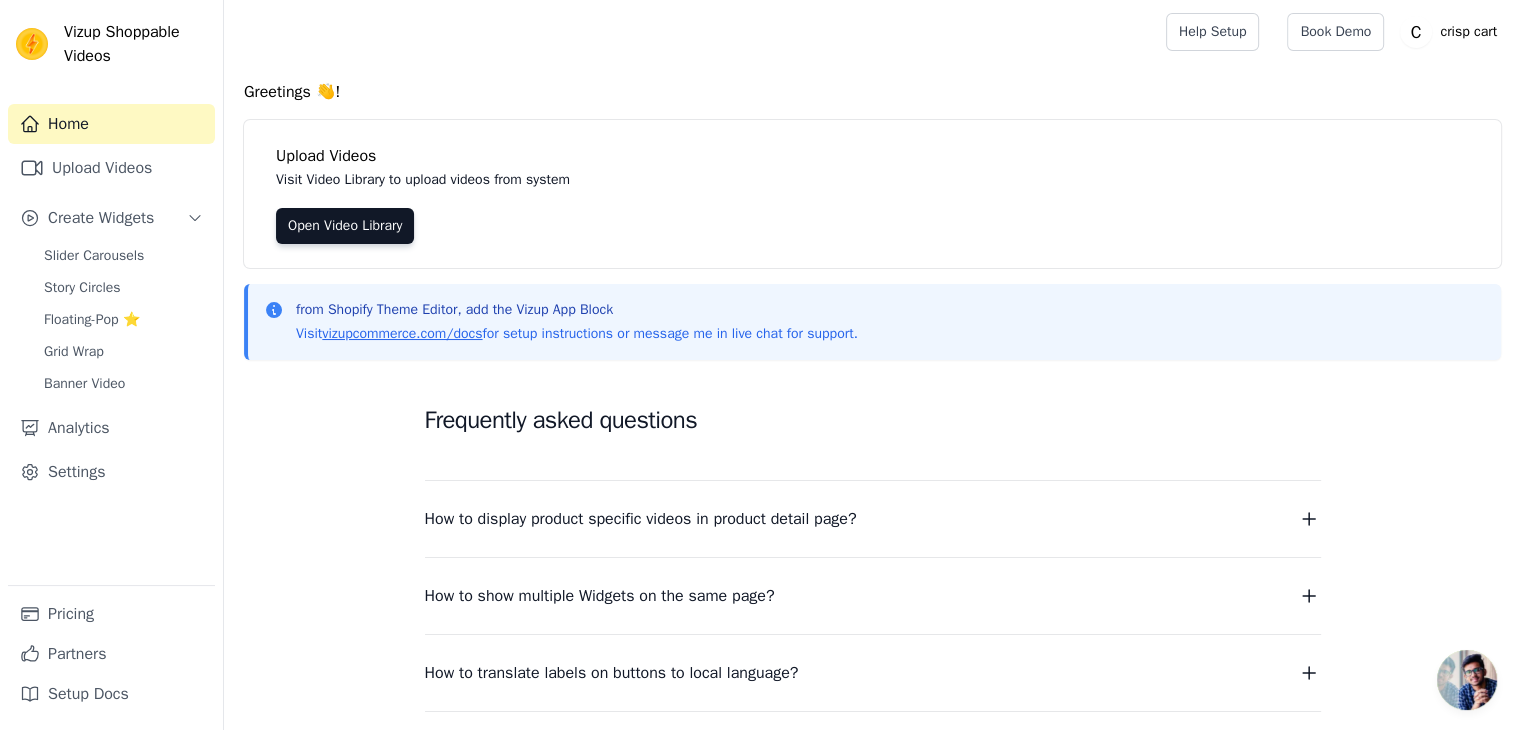 click on "How to display product specific videos in product detail page?" at bounding box center (641, 519) 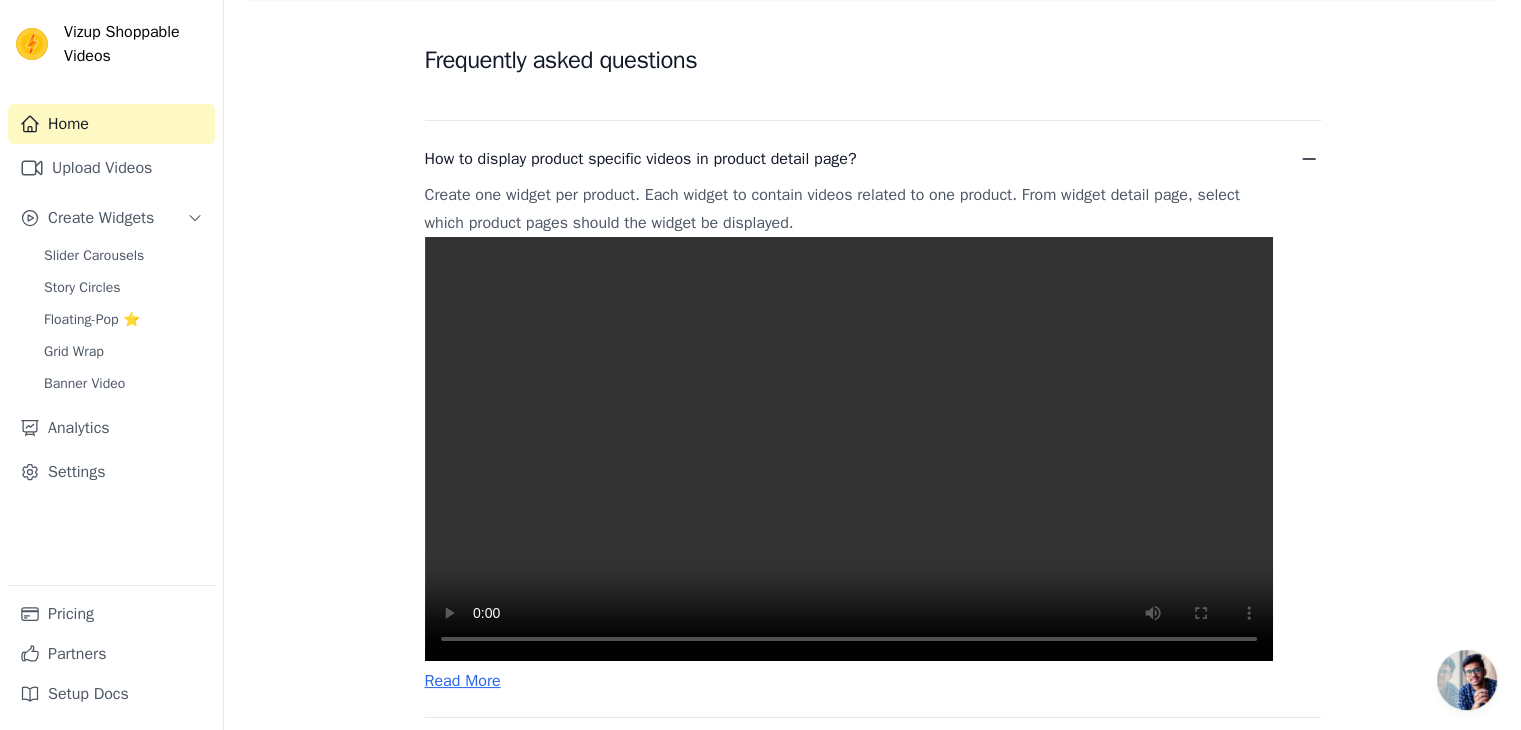 scroll, scrollTop: 400, scrollLeft: 0, axis: vertical 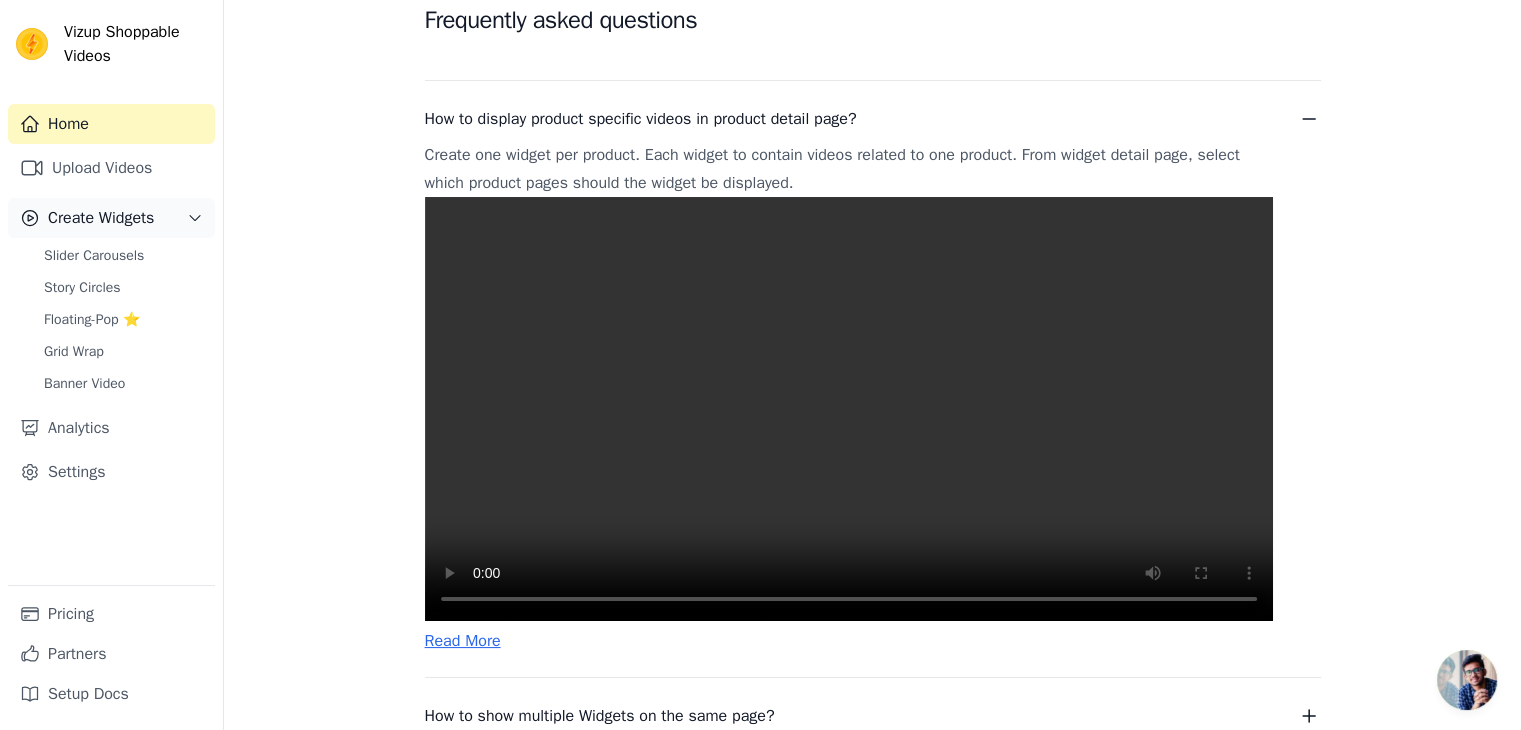 click 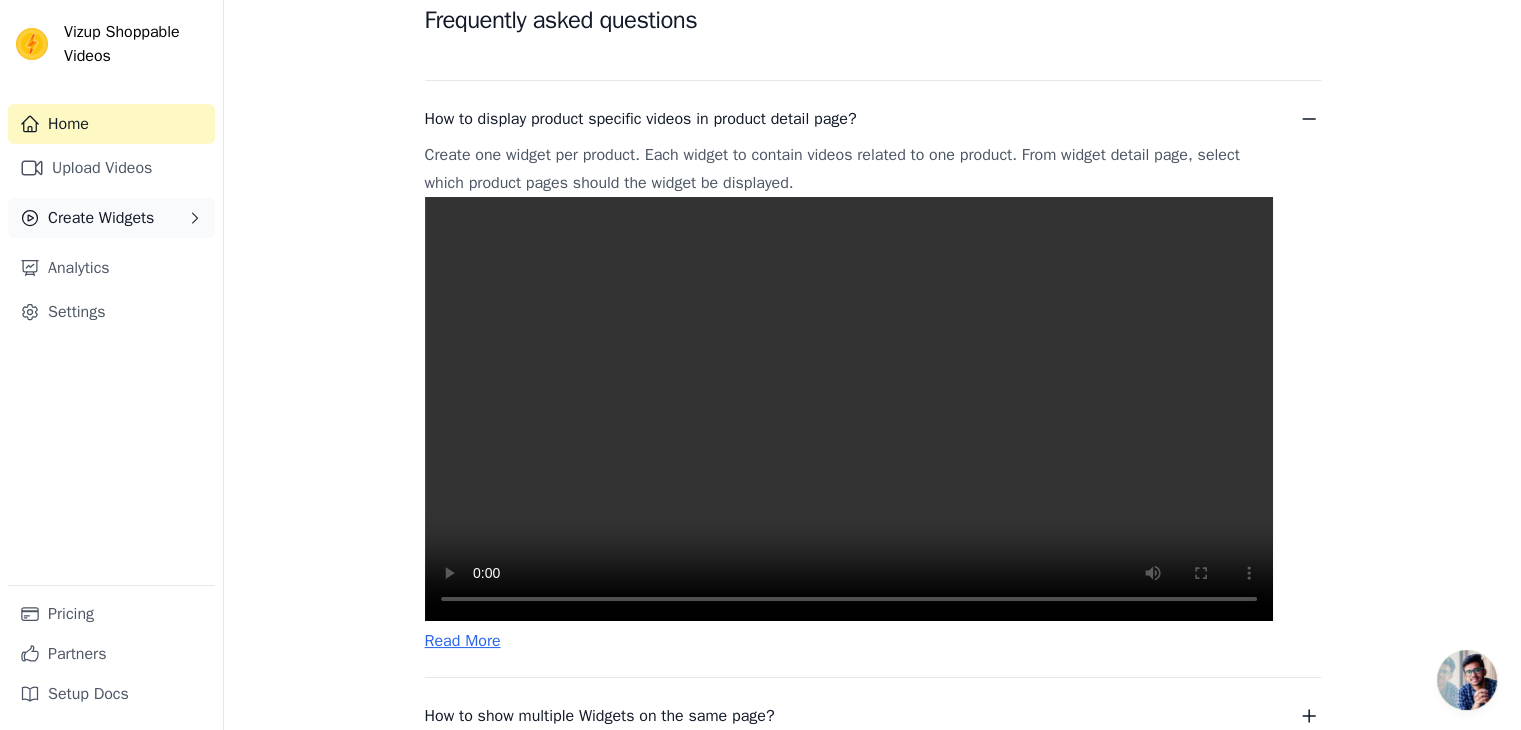click 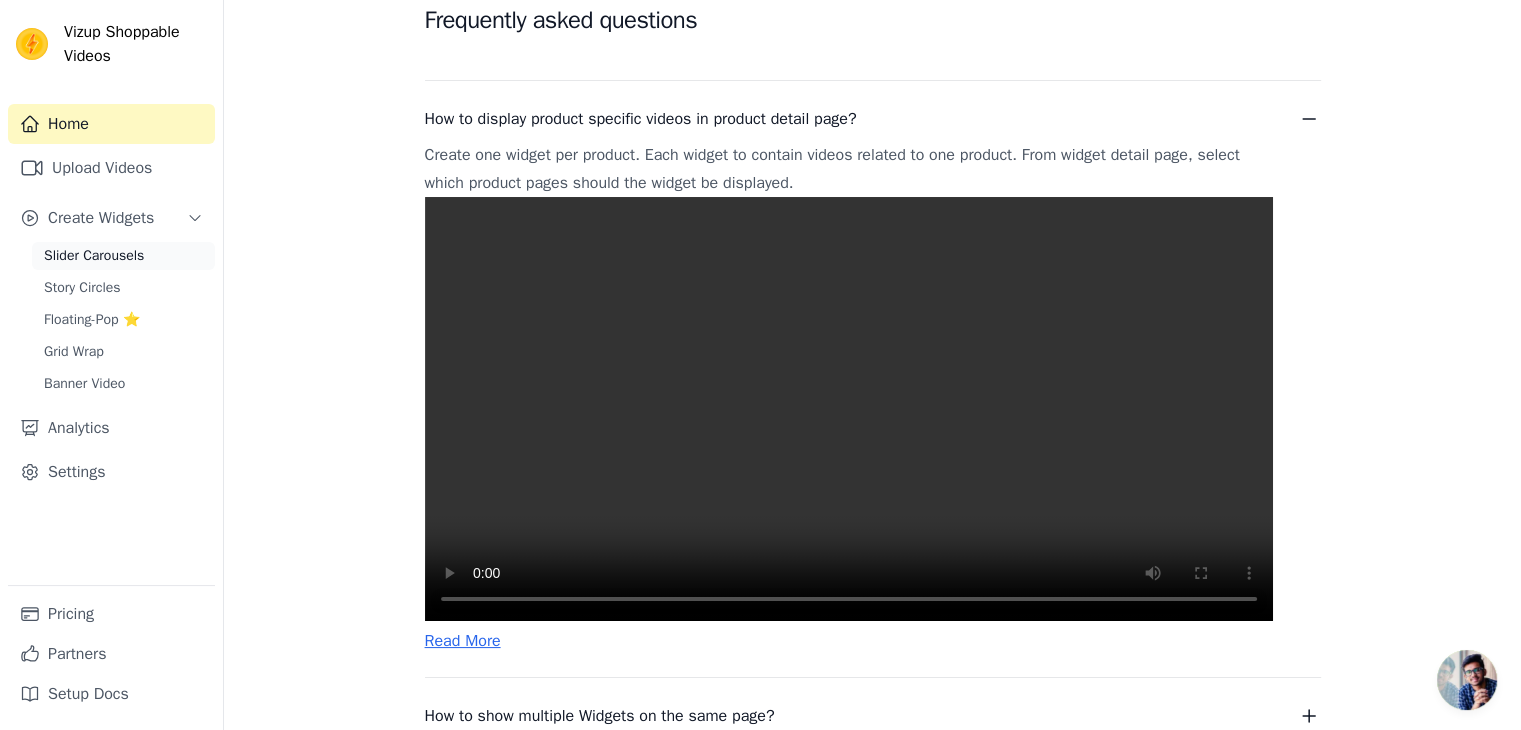 click on "Slider Carousels" at bounding box center [123, 256] 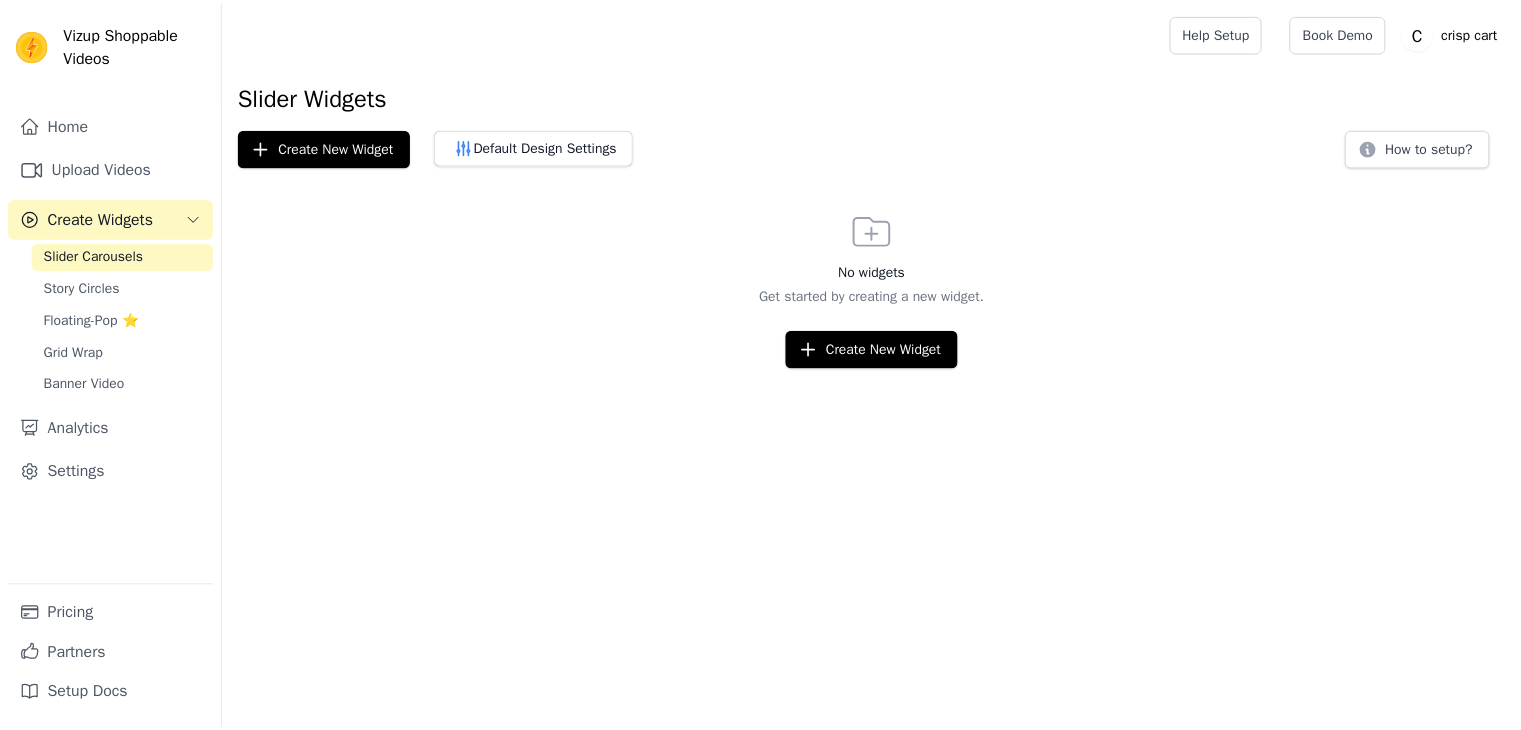 scroll, scrollTop: 0, scrollLeft: 0, axis: both 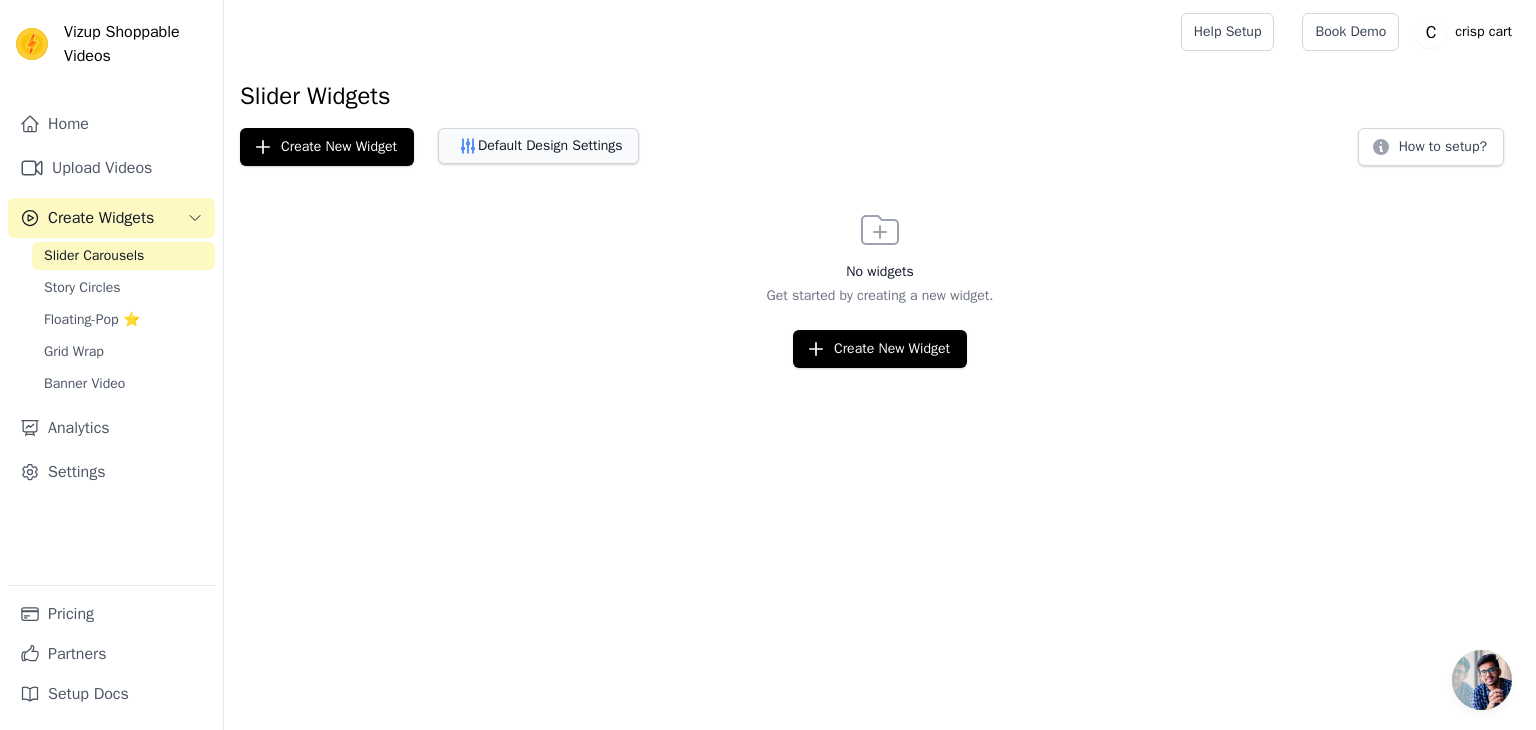 click on "Default Design Settings" at bounding box center (538, 146) 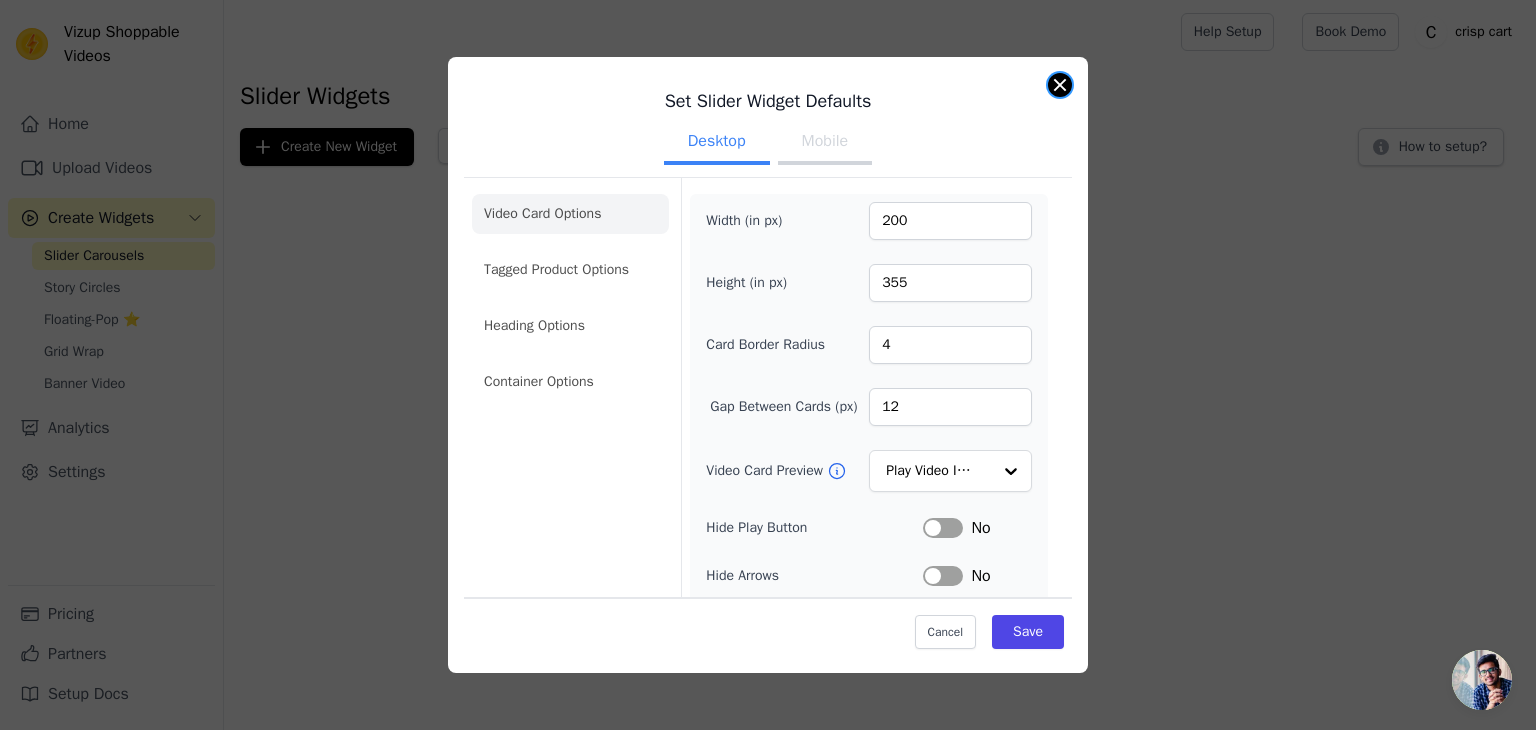 click at bounding box center [1060, 85] 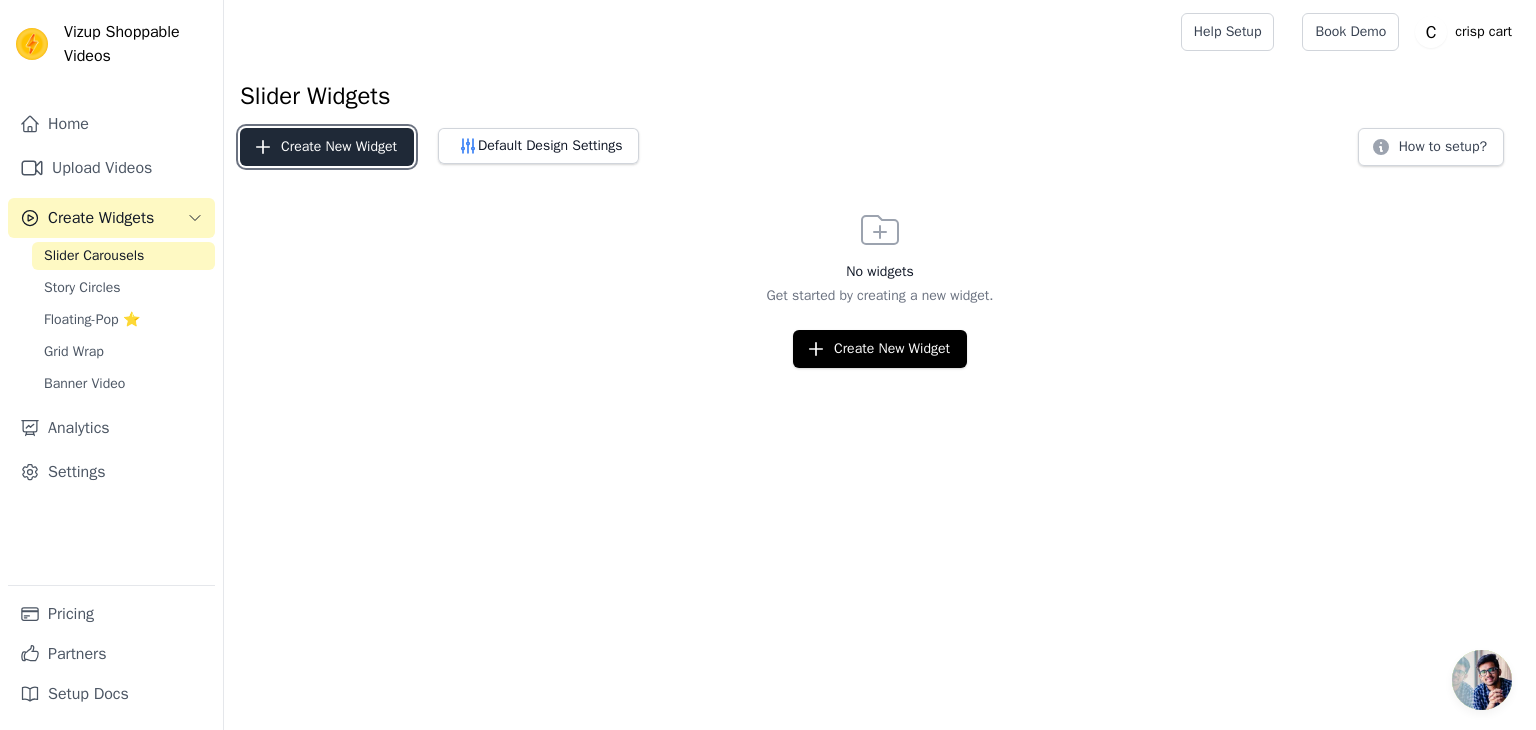 click on "Create New Widget" at bounding box center [327, 147] 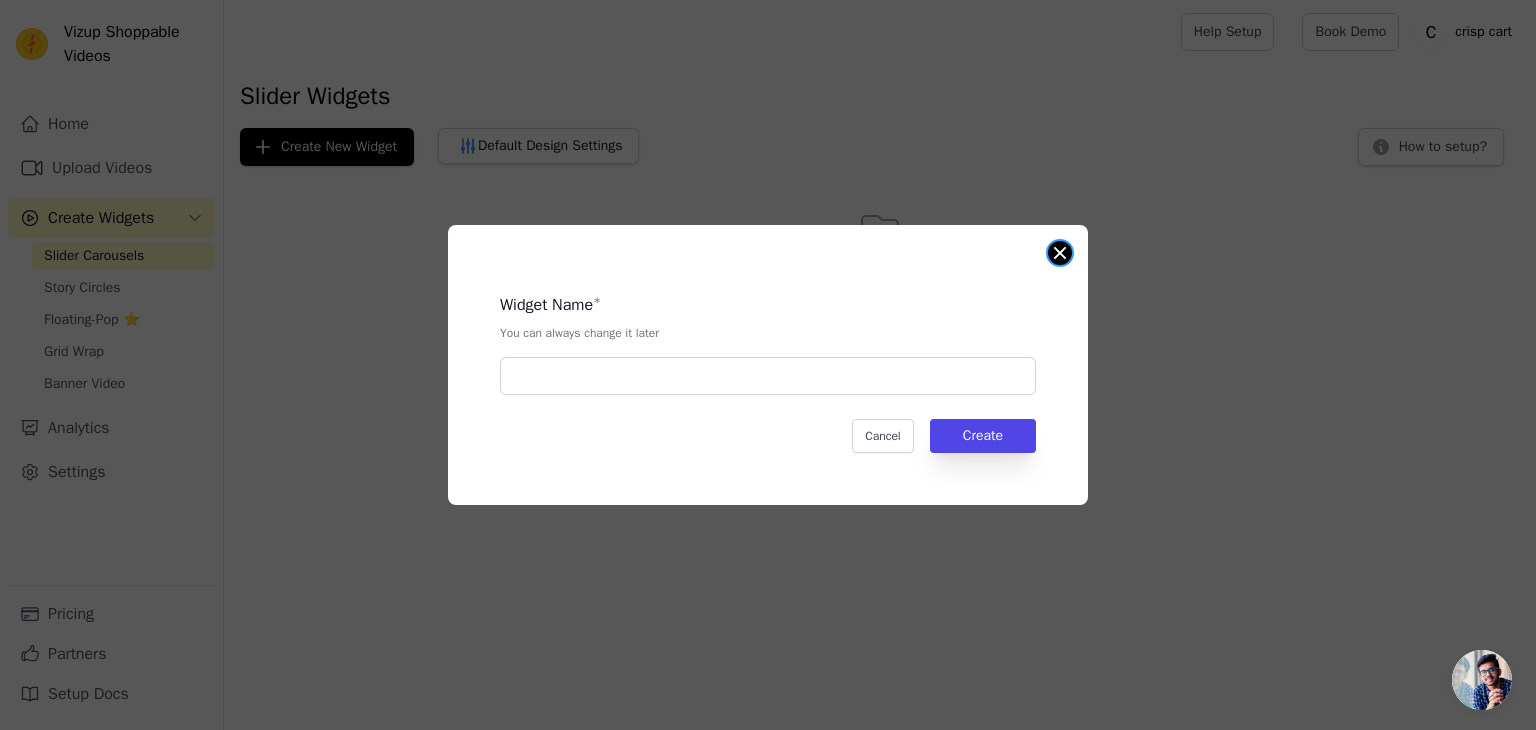 click at bounding box center [1060, 253] 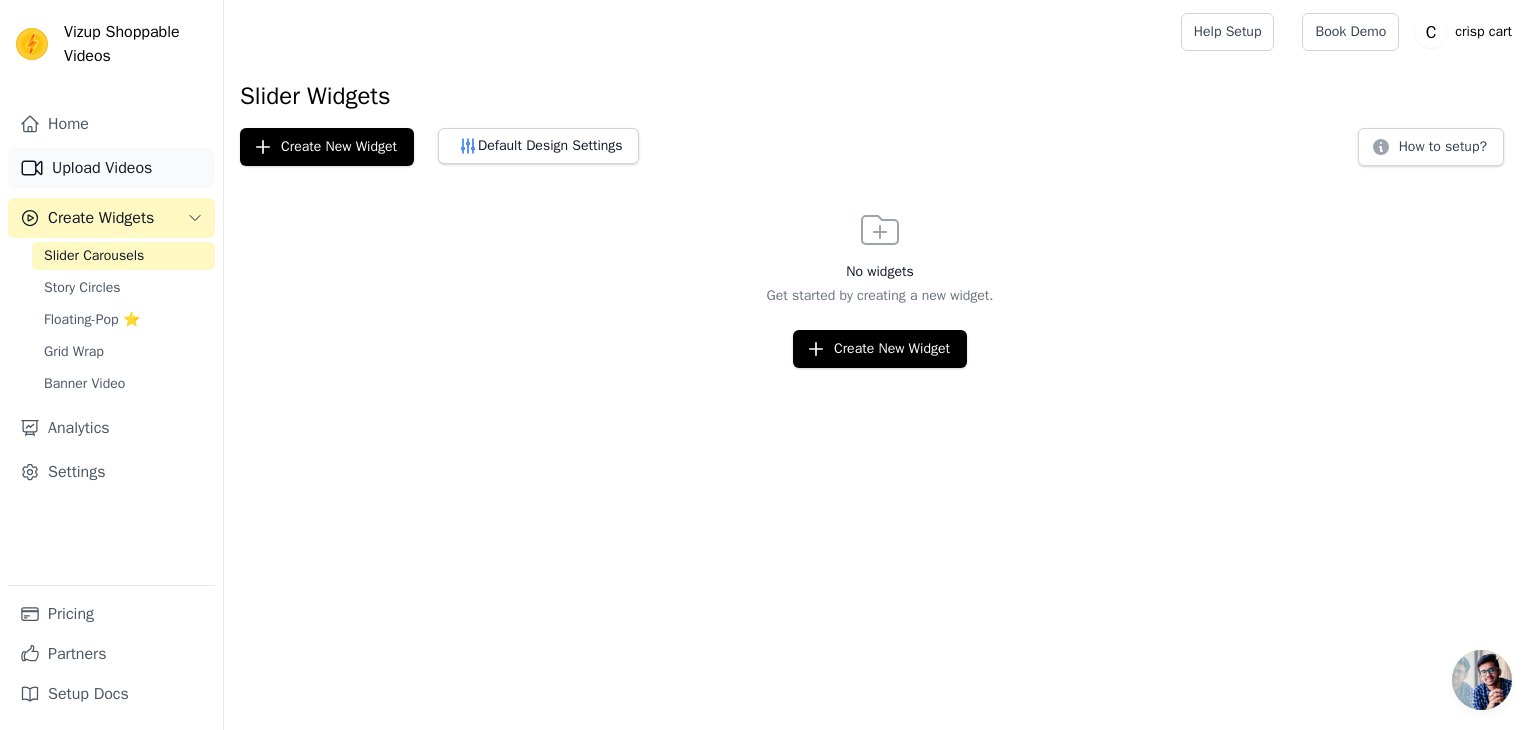 click on "Upload Videos" at bounding box center [111, 168] 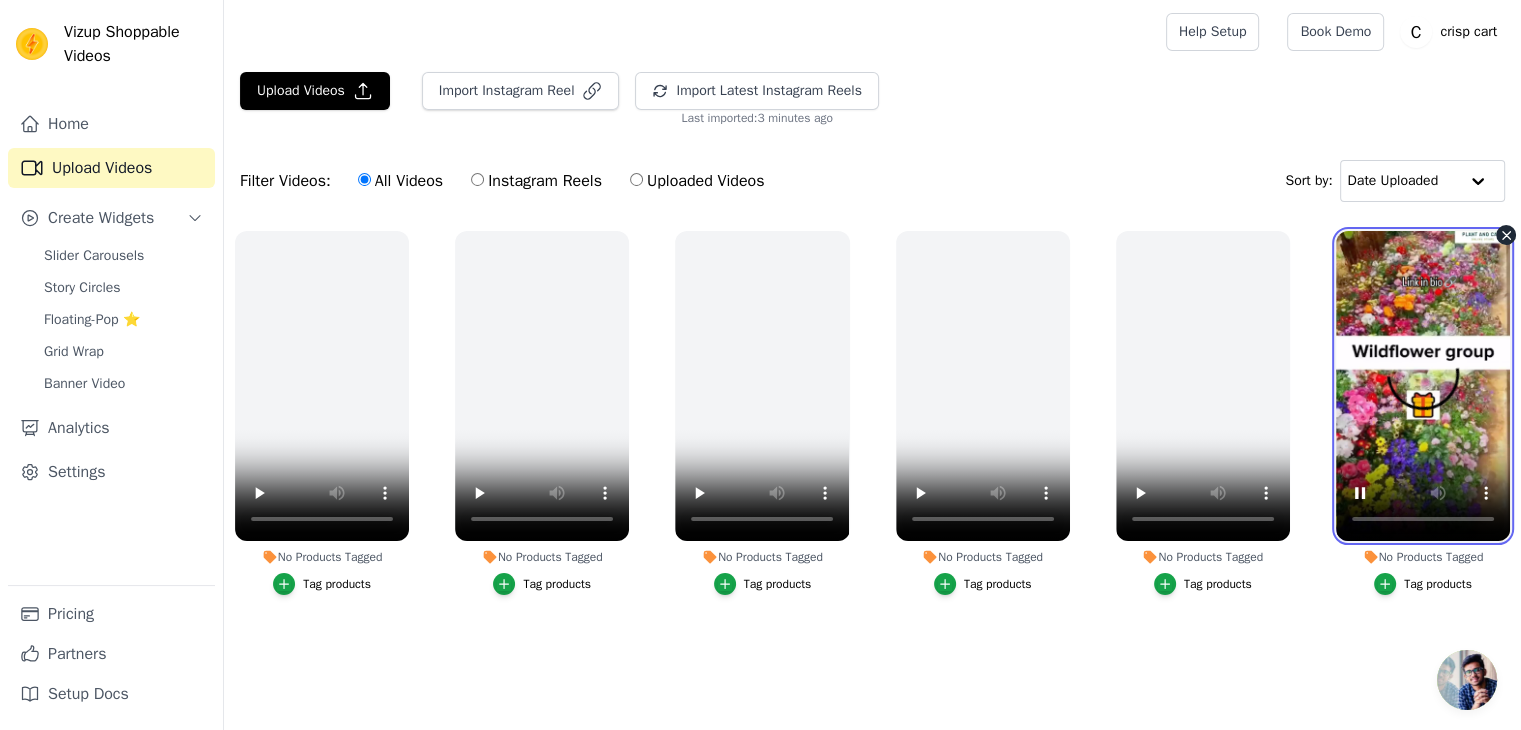 type 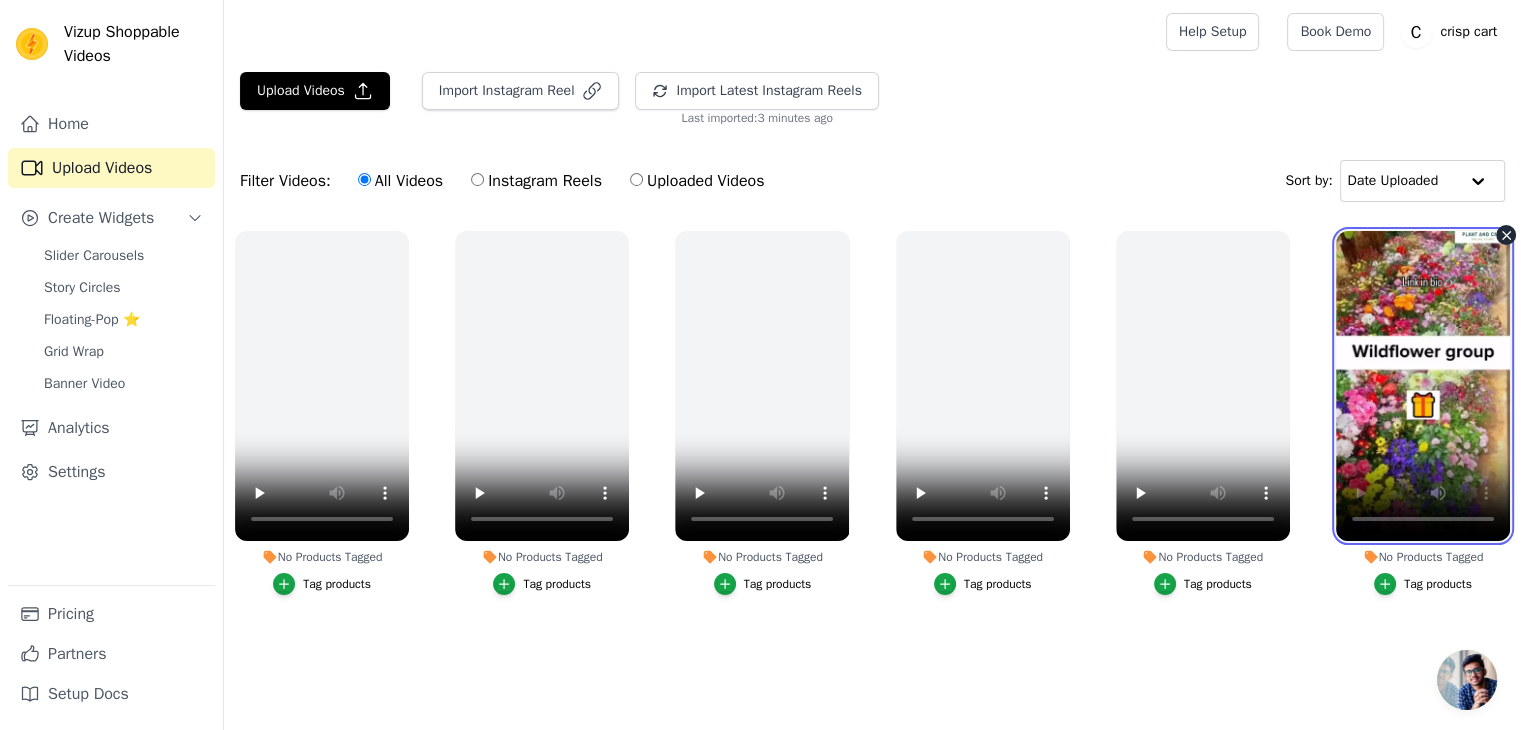 click at bounding box center [1423, 386] 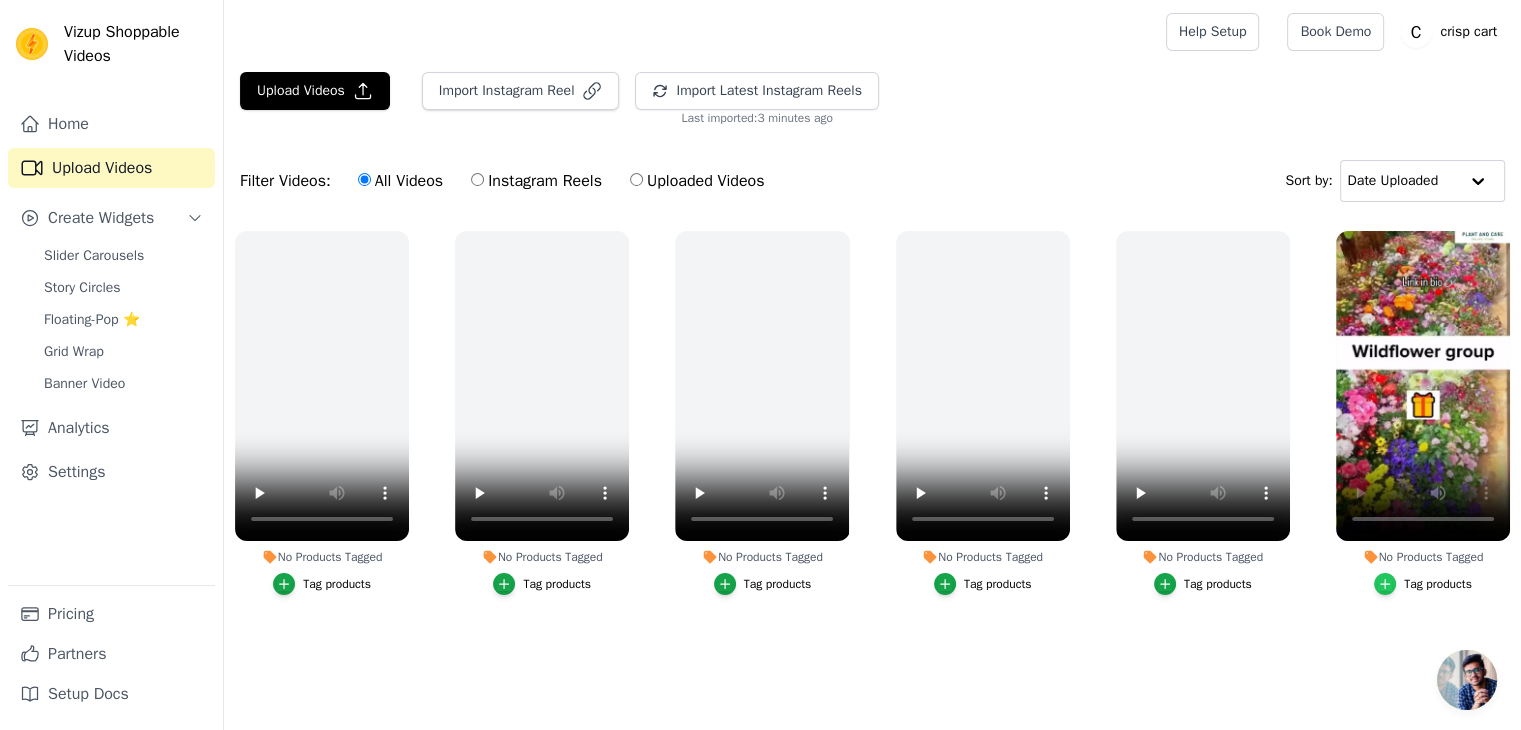 click 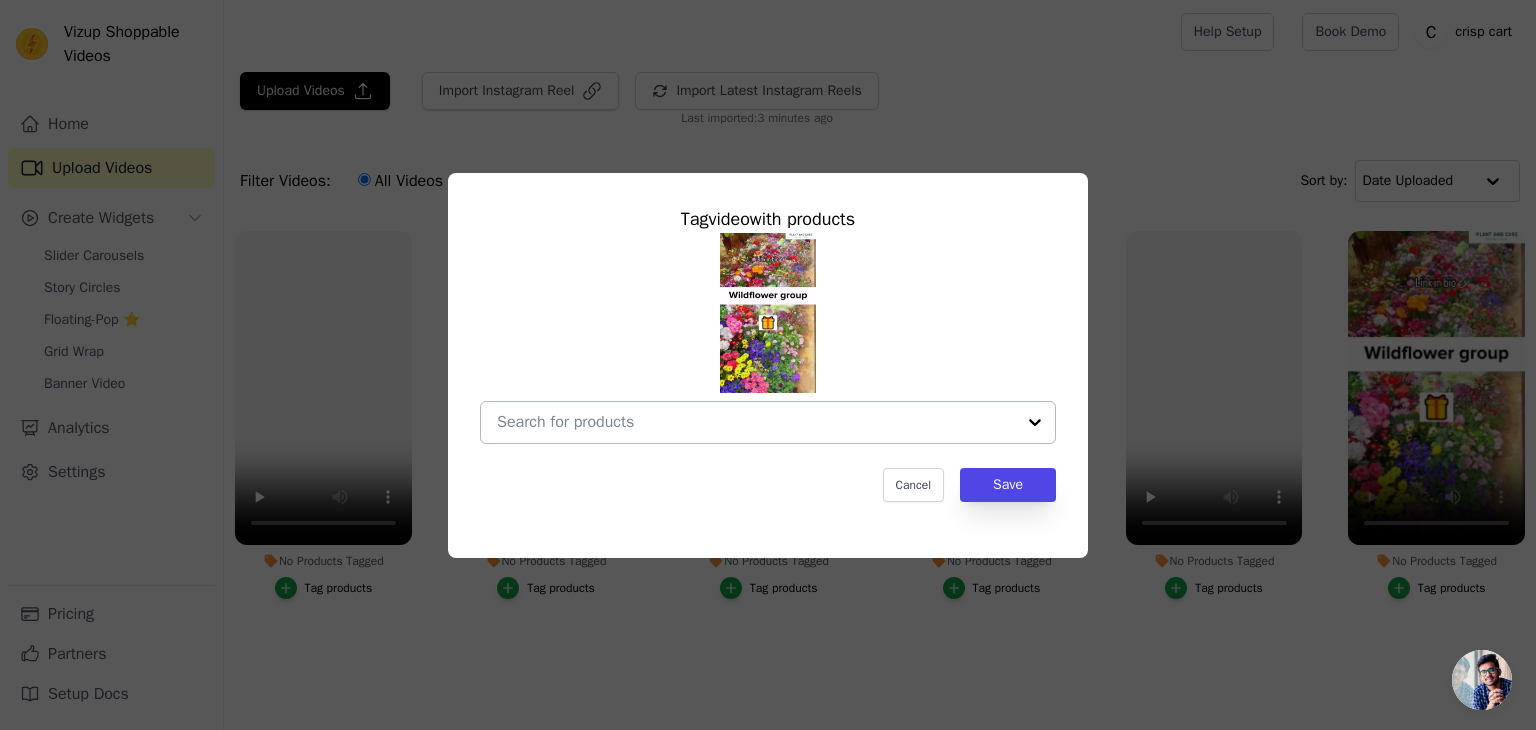 click at bounding box center [1035, 422] 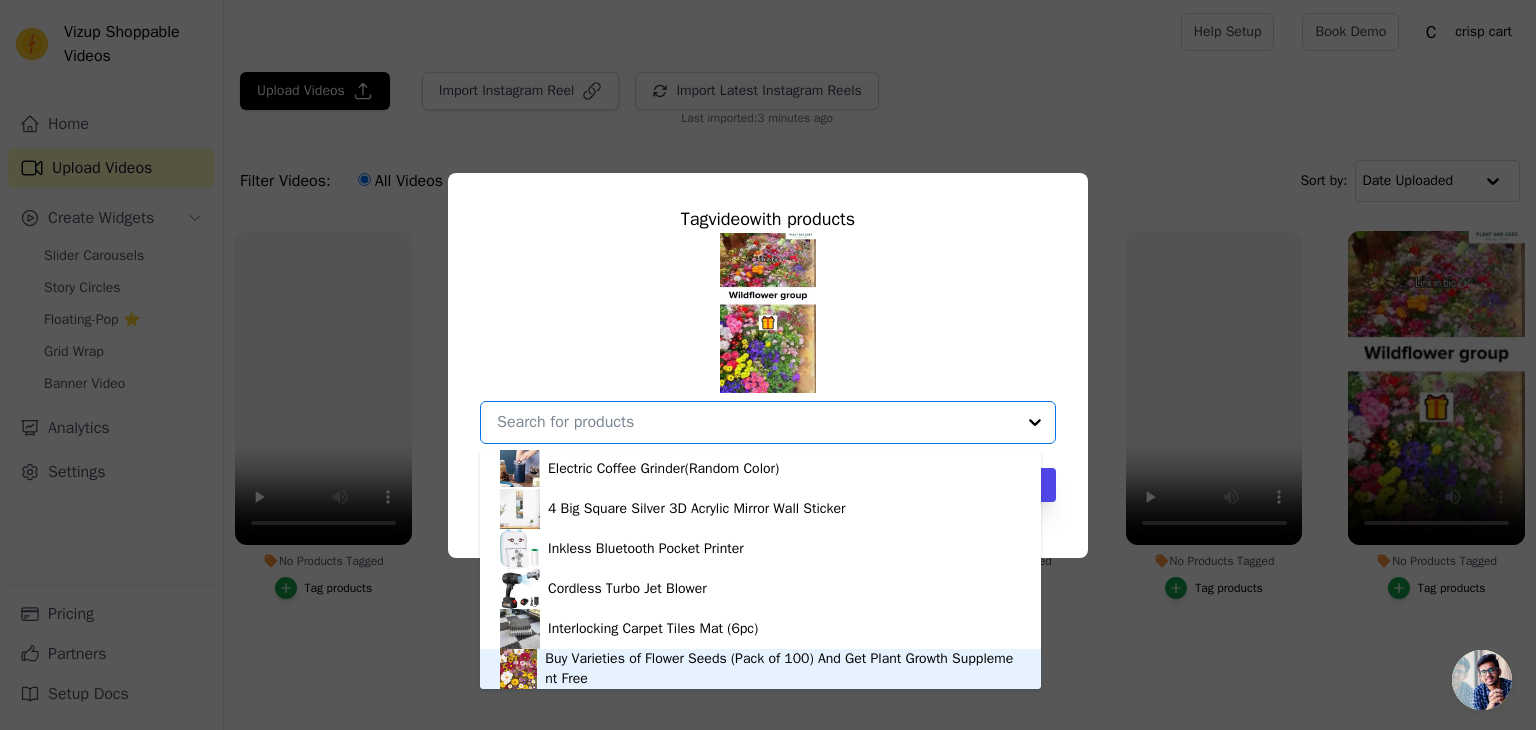 click on "Buy Varieties of Flower Seeds (Pack of 100) And Get Plant Growth Supplement Free" at bounding box center (783, 669) 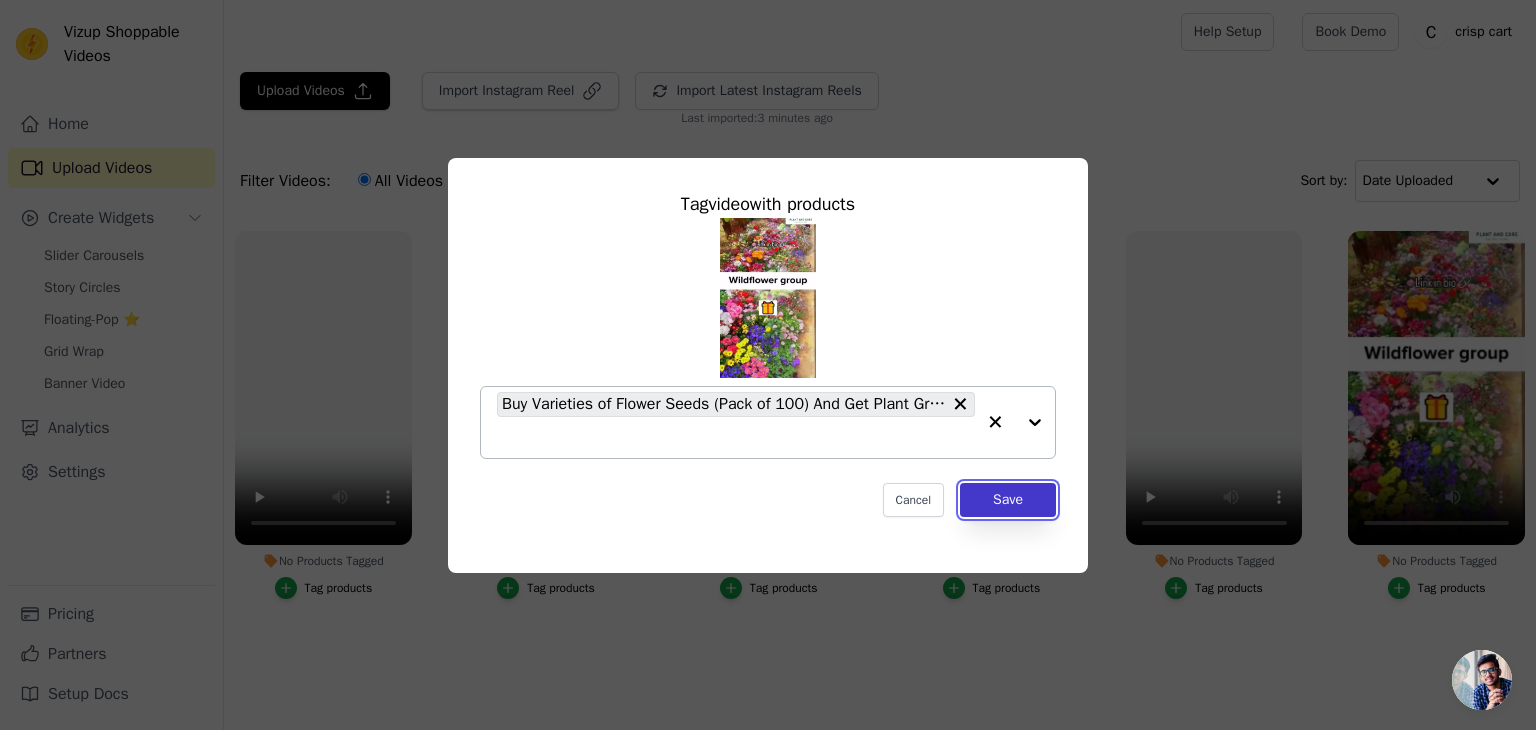 click on "Save" at bounding box center (1008, 500) 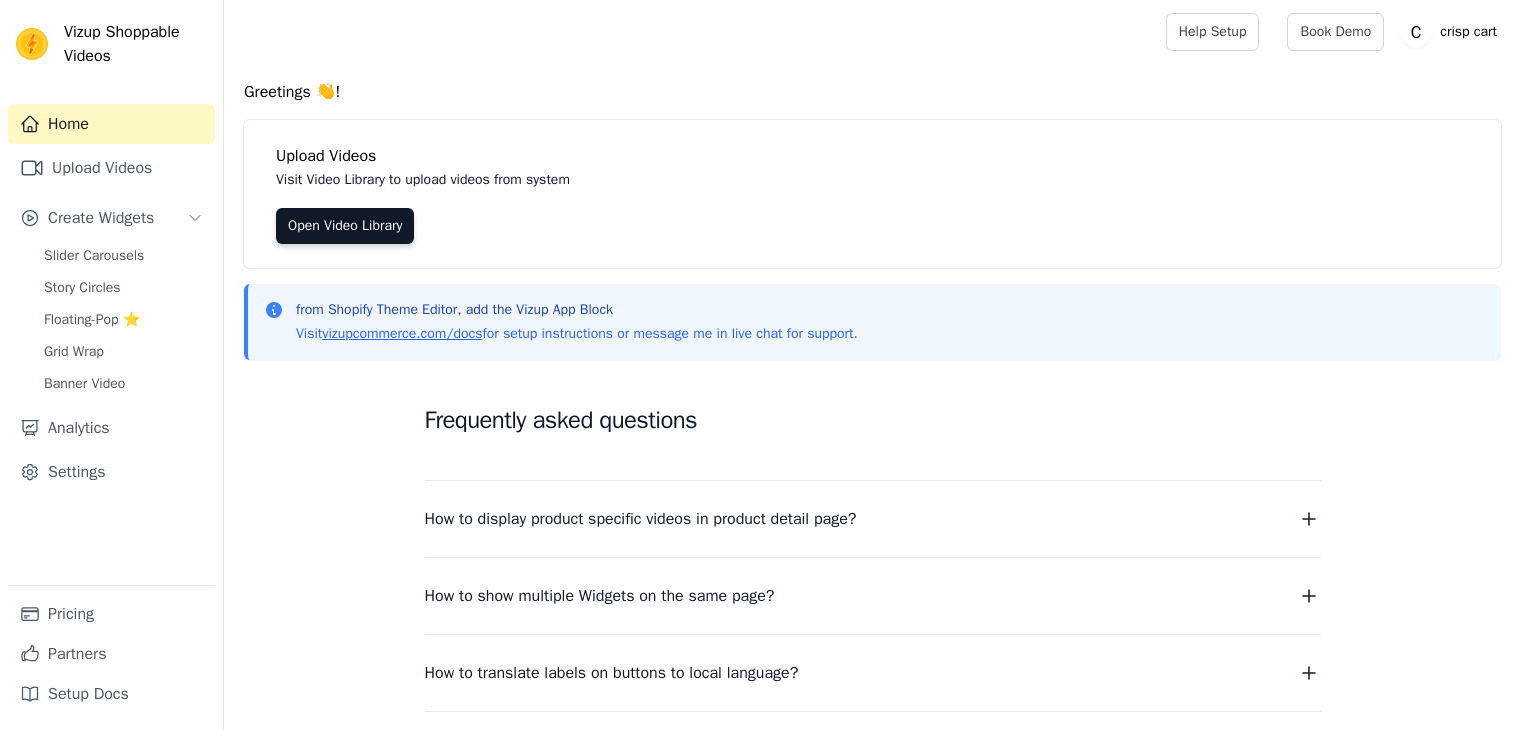scroll, scrollTop: 0, scrollLeft: 0, axis: both 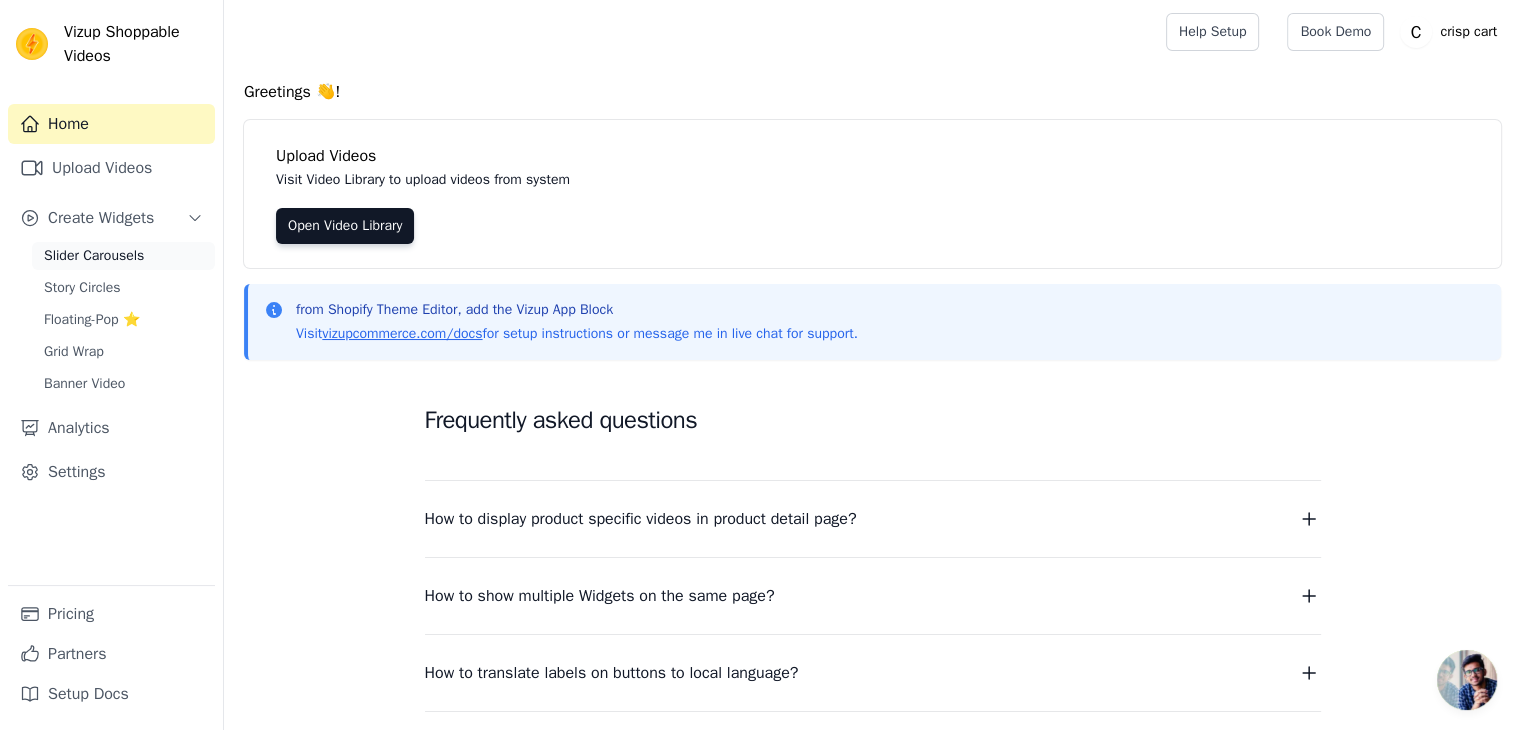 click on "Slider Carousels" at bounding box center (94, 256) 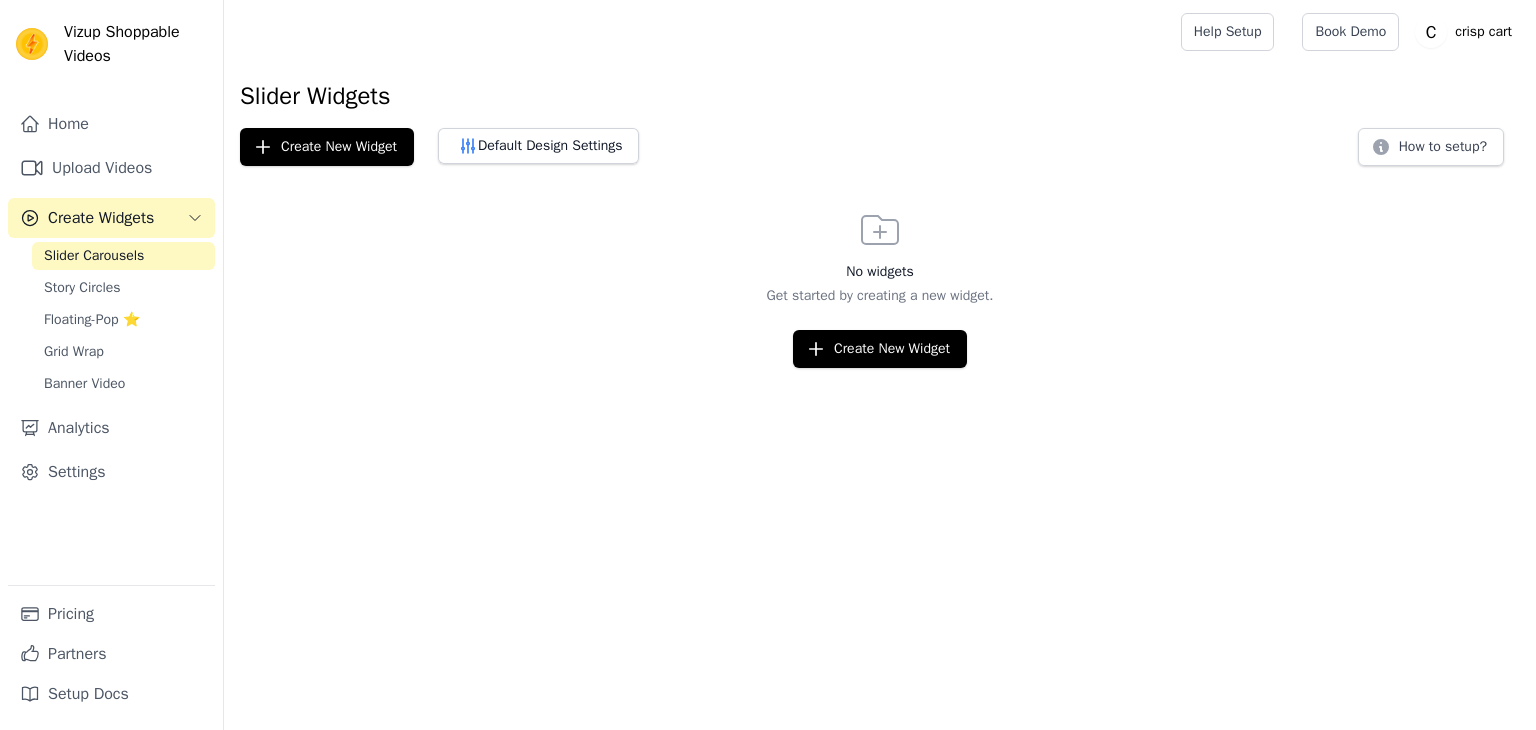 scroll, scrollTop: 0, scrollLeft: 0, axis: both 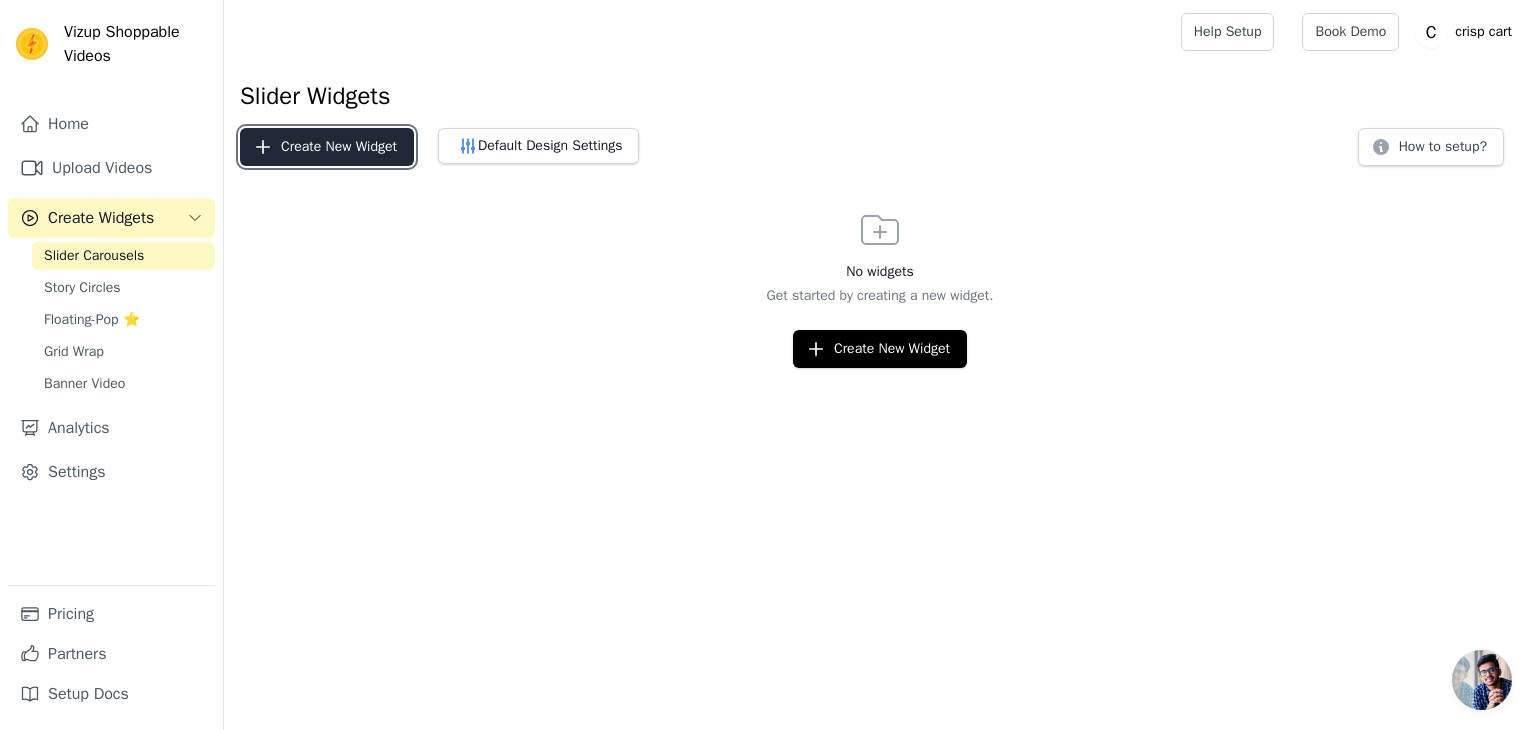 click on "Create New Widget" at bounding box center [327, 147] 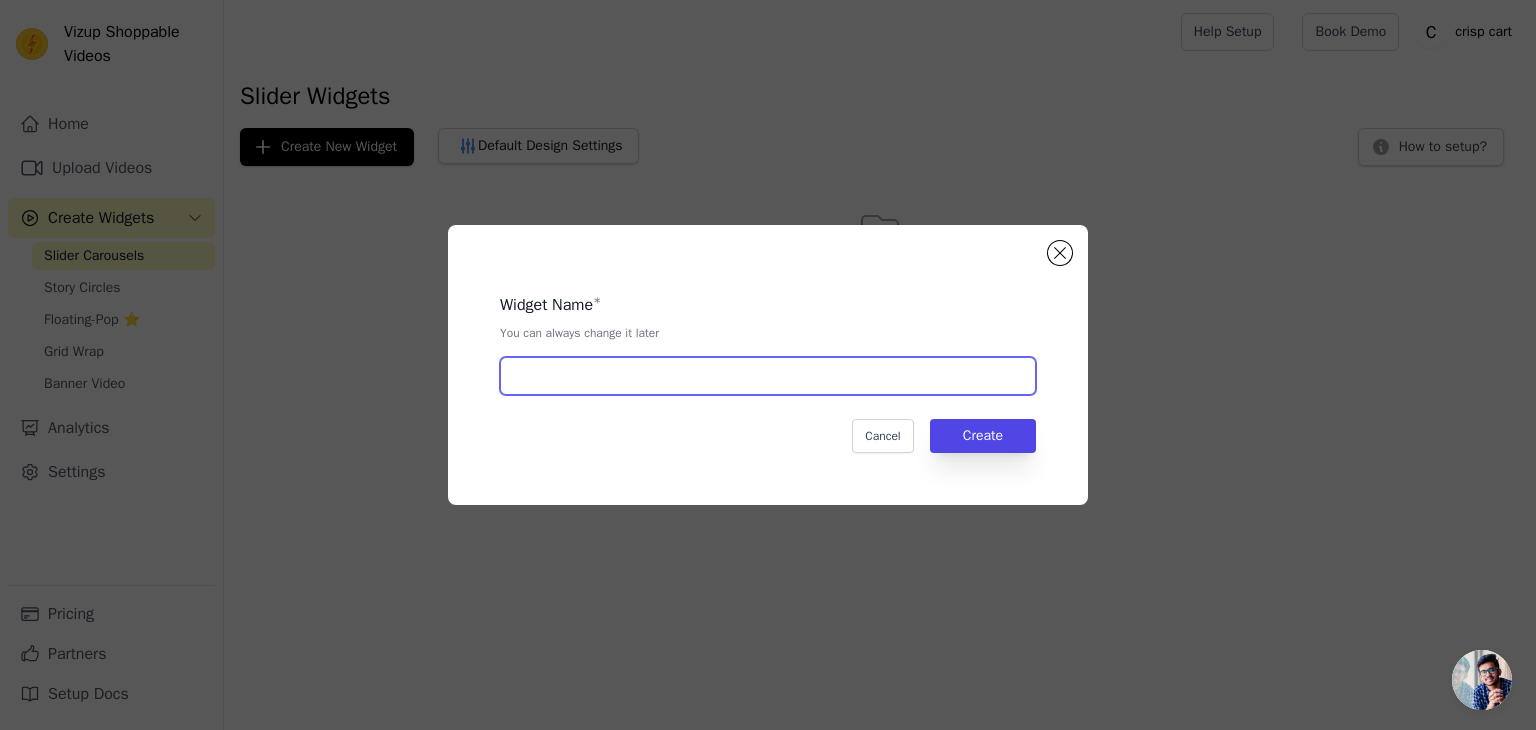 click at bounding box center (768, 376) 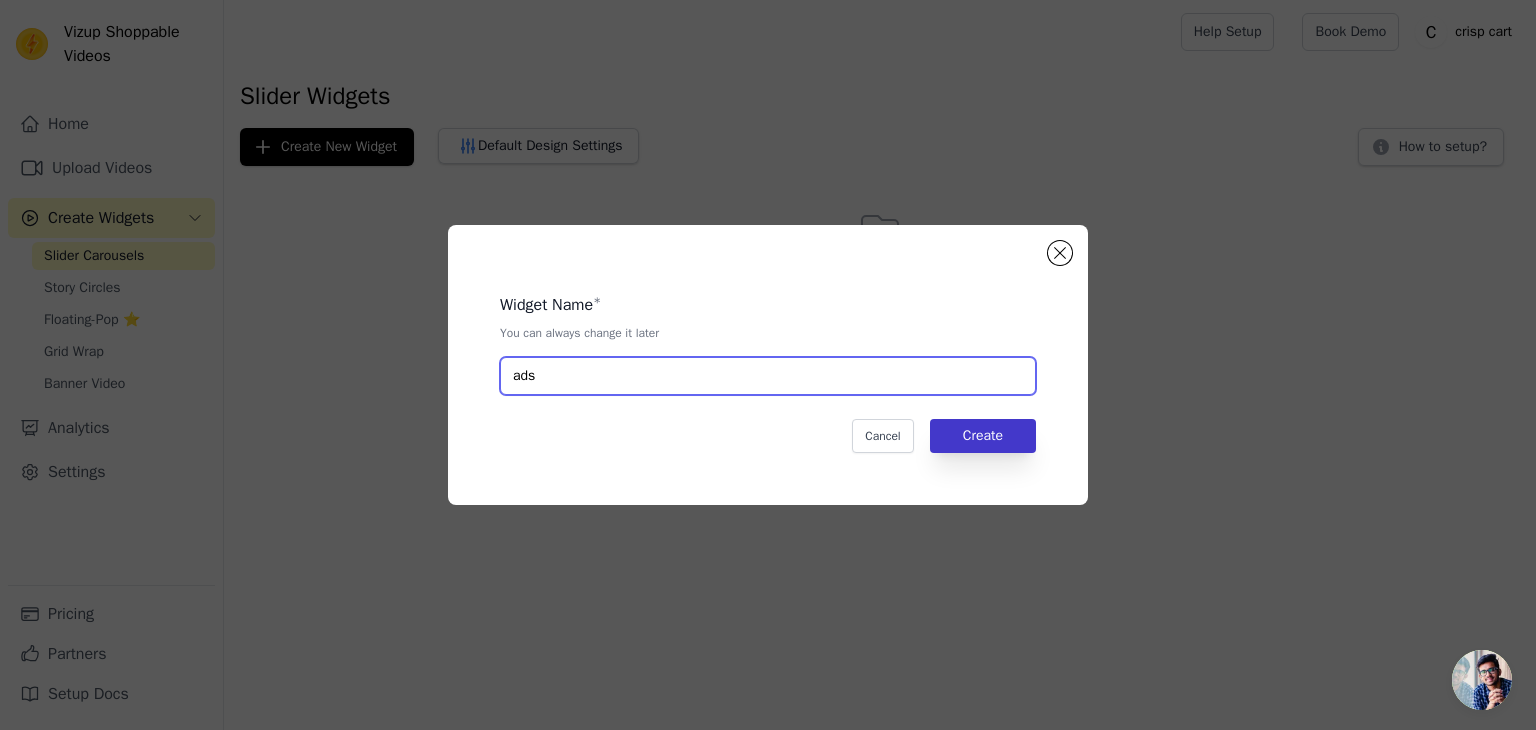 type on "ads" 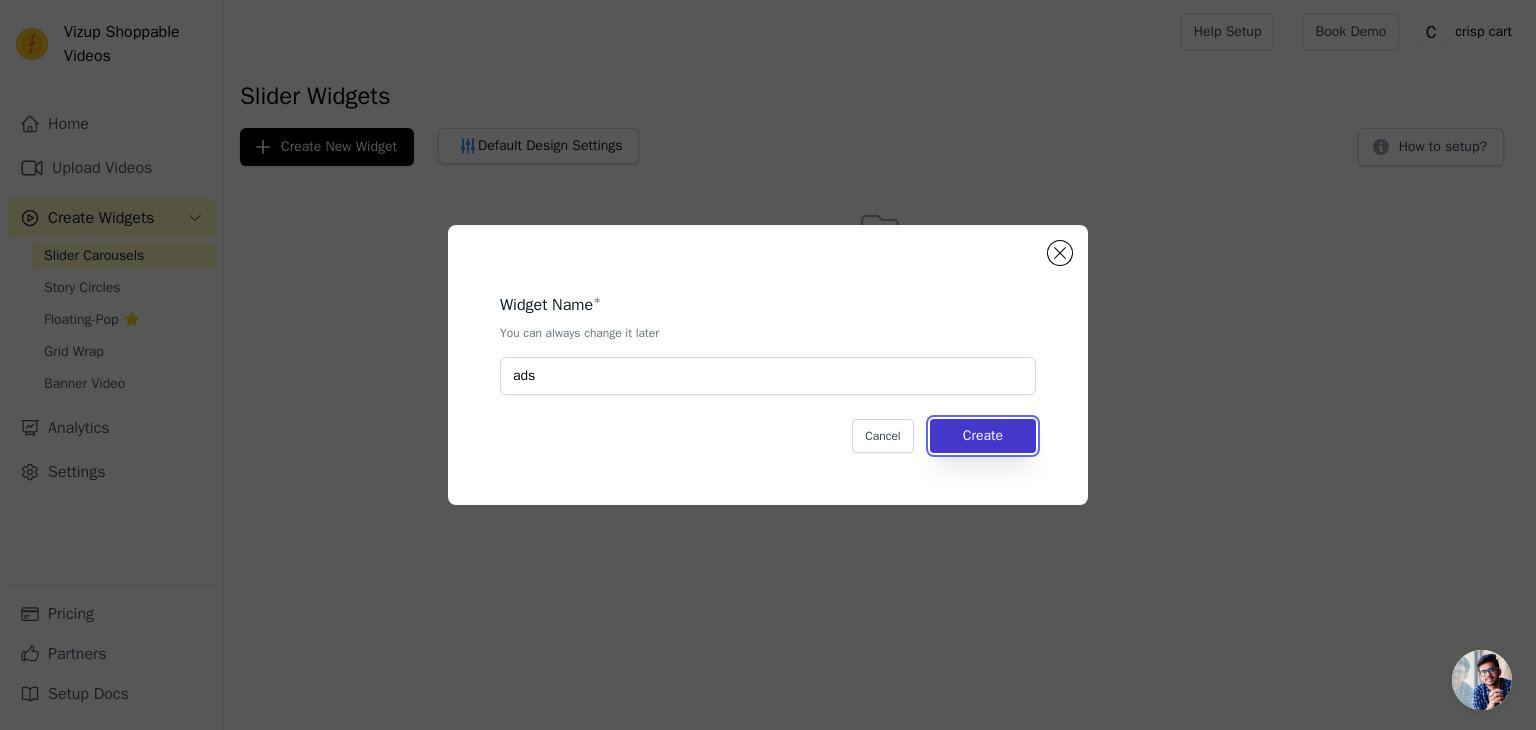 click on "Create" at bounding box center (983, 436) 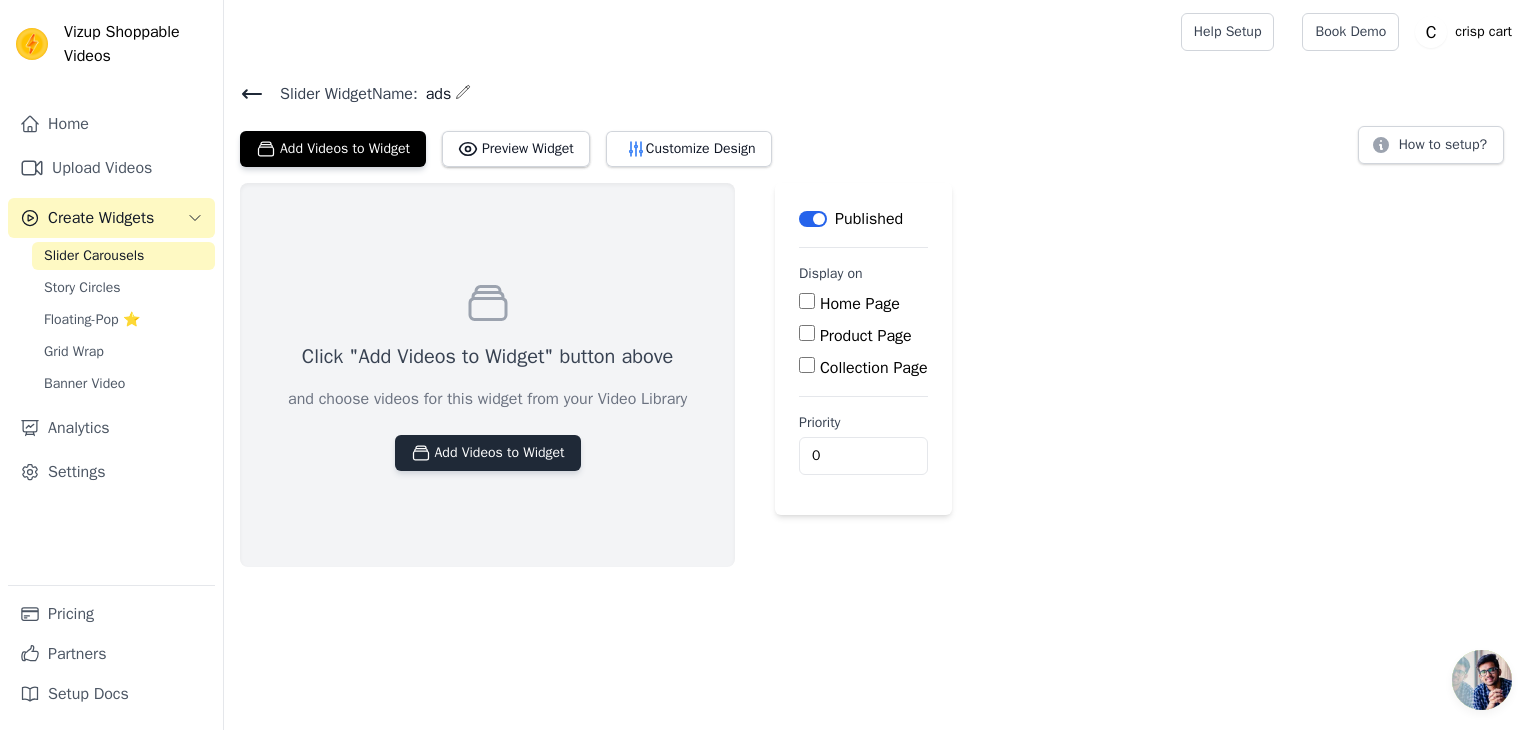 click on "Add Videos to Widget" at bounding box center (488, 453) 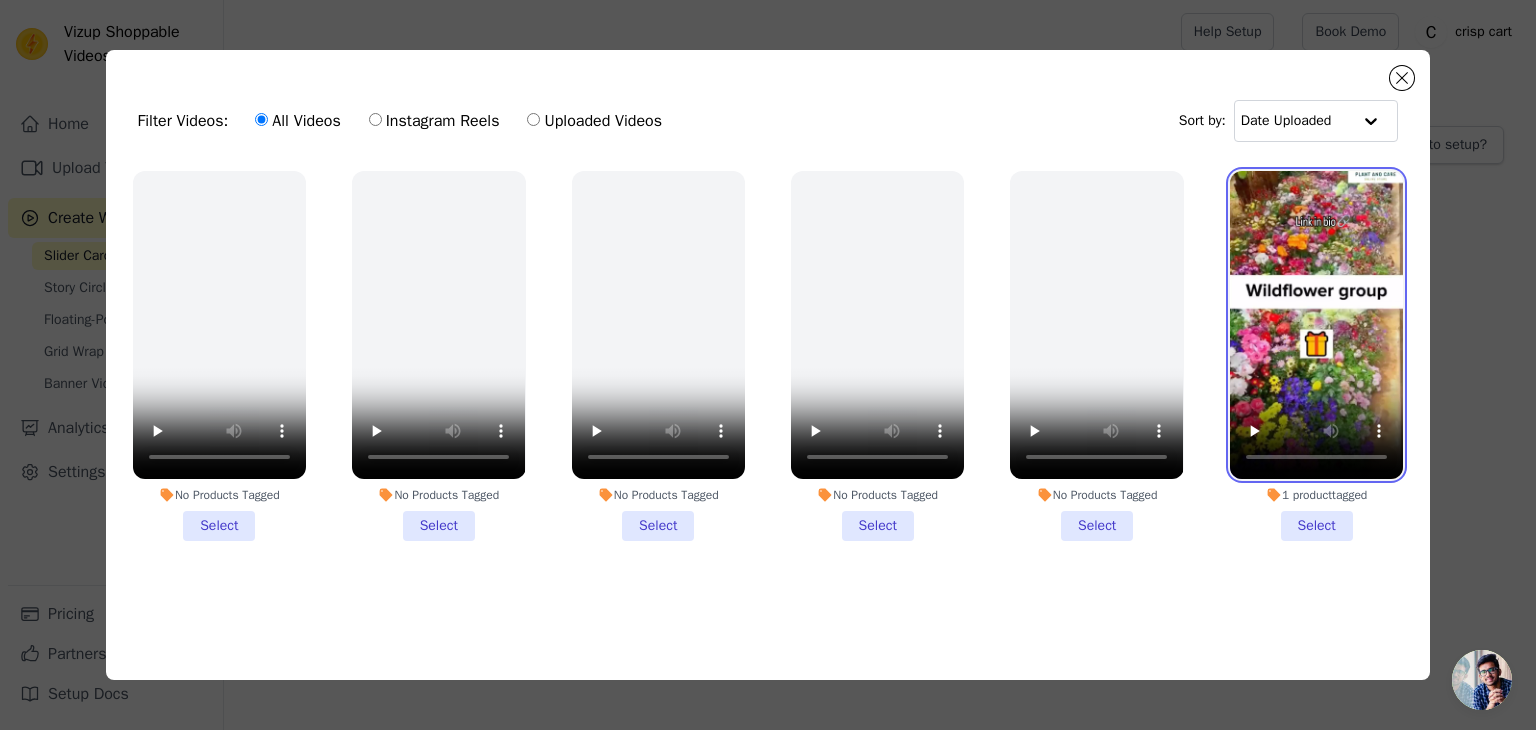 click at bounding box center [1316, 325] 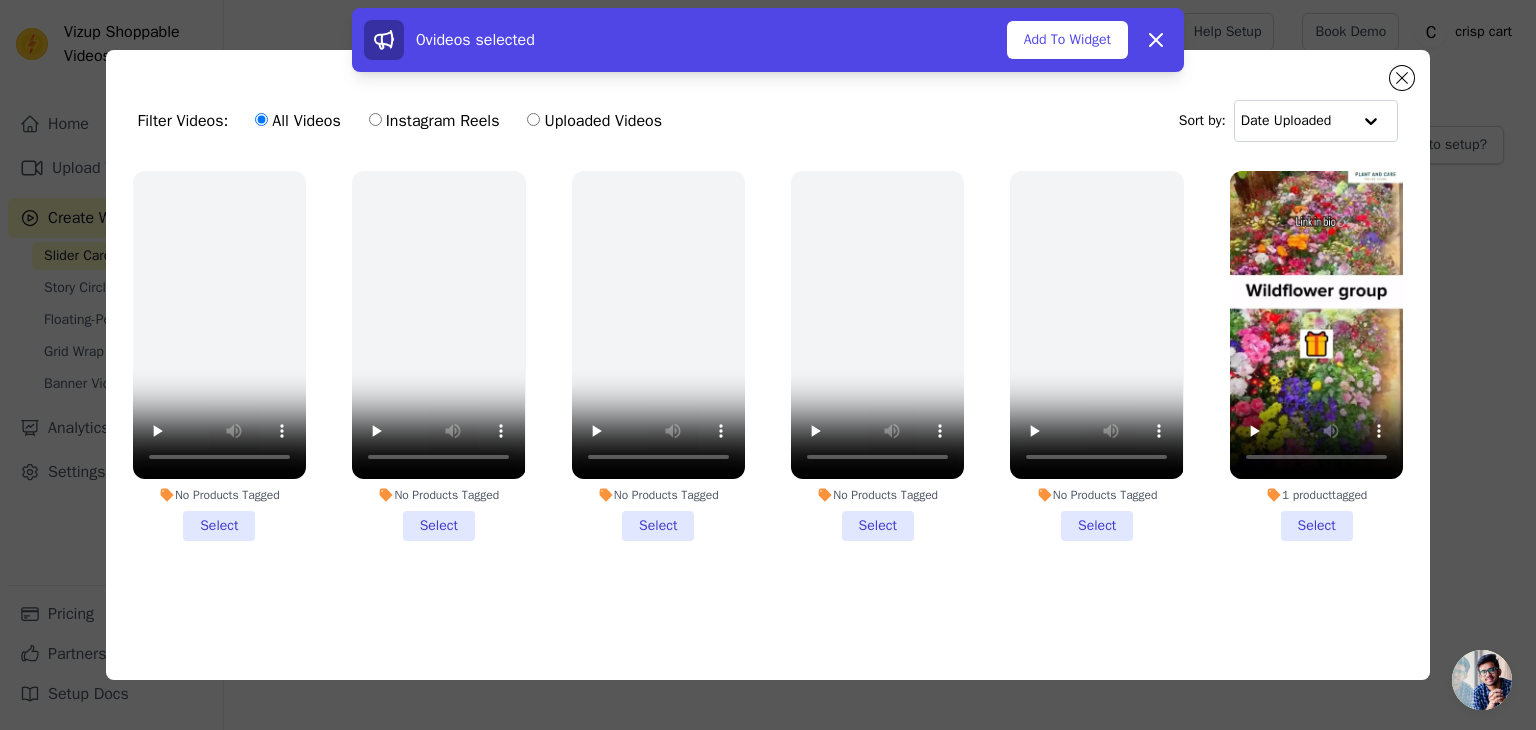 click on "1   product  tagged     Select" at bounding box center (1316, 356) 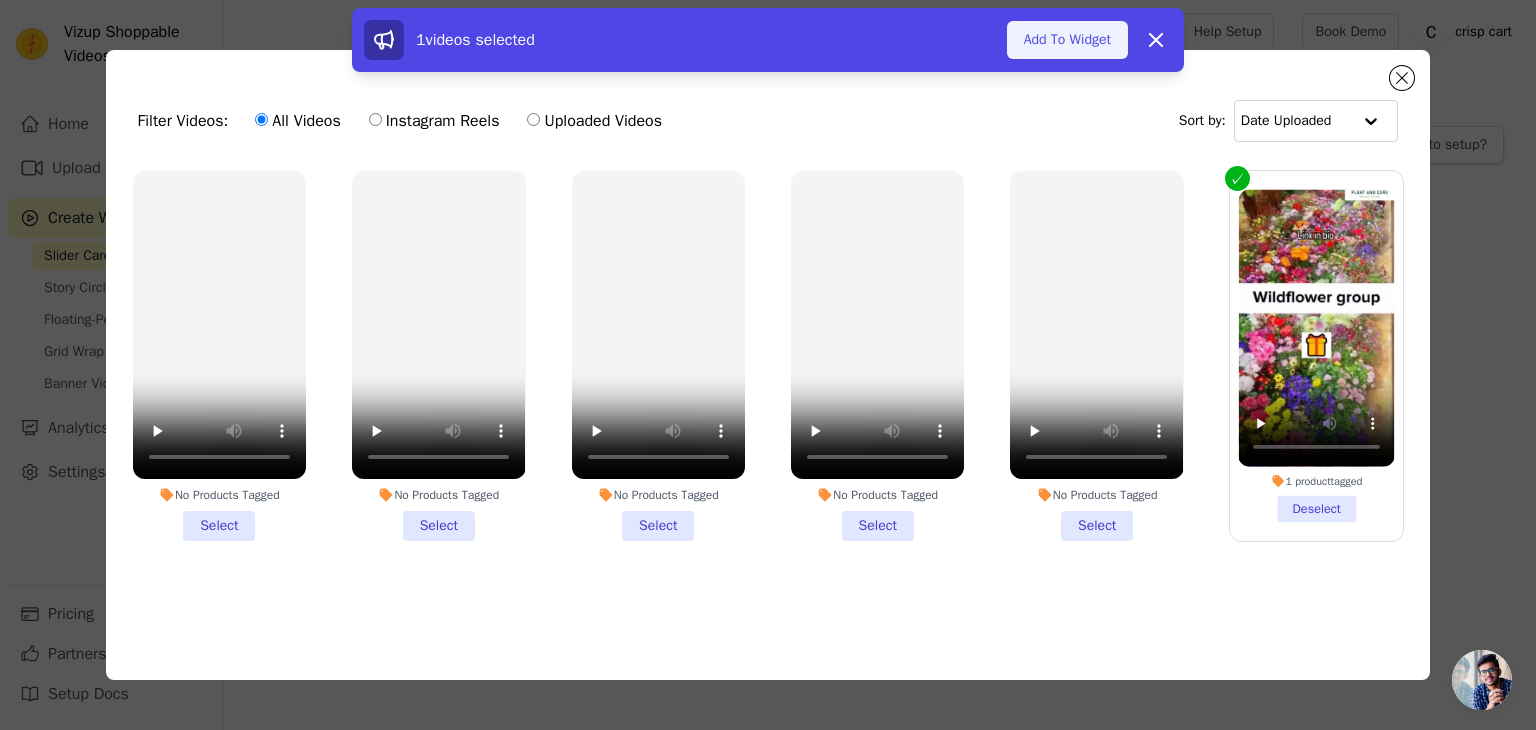 click on "Add To Widget" at bounding box center (1067, 40) 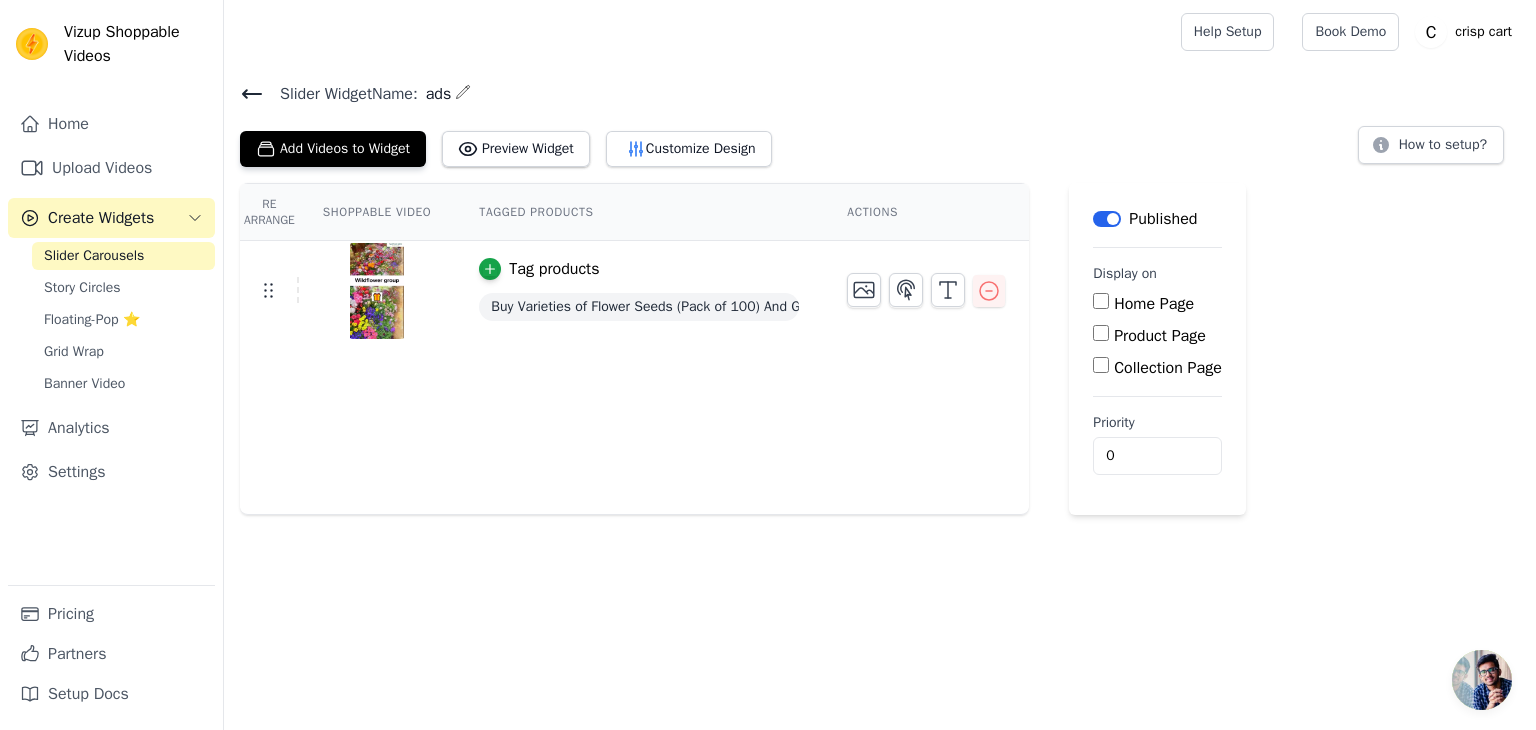 click on "Product Page" at bounding box center (1101, 333) 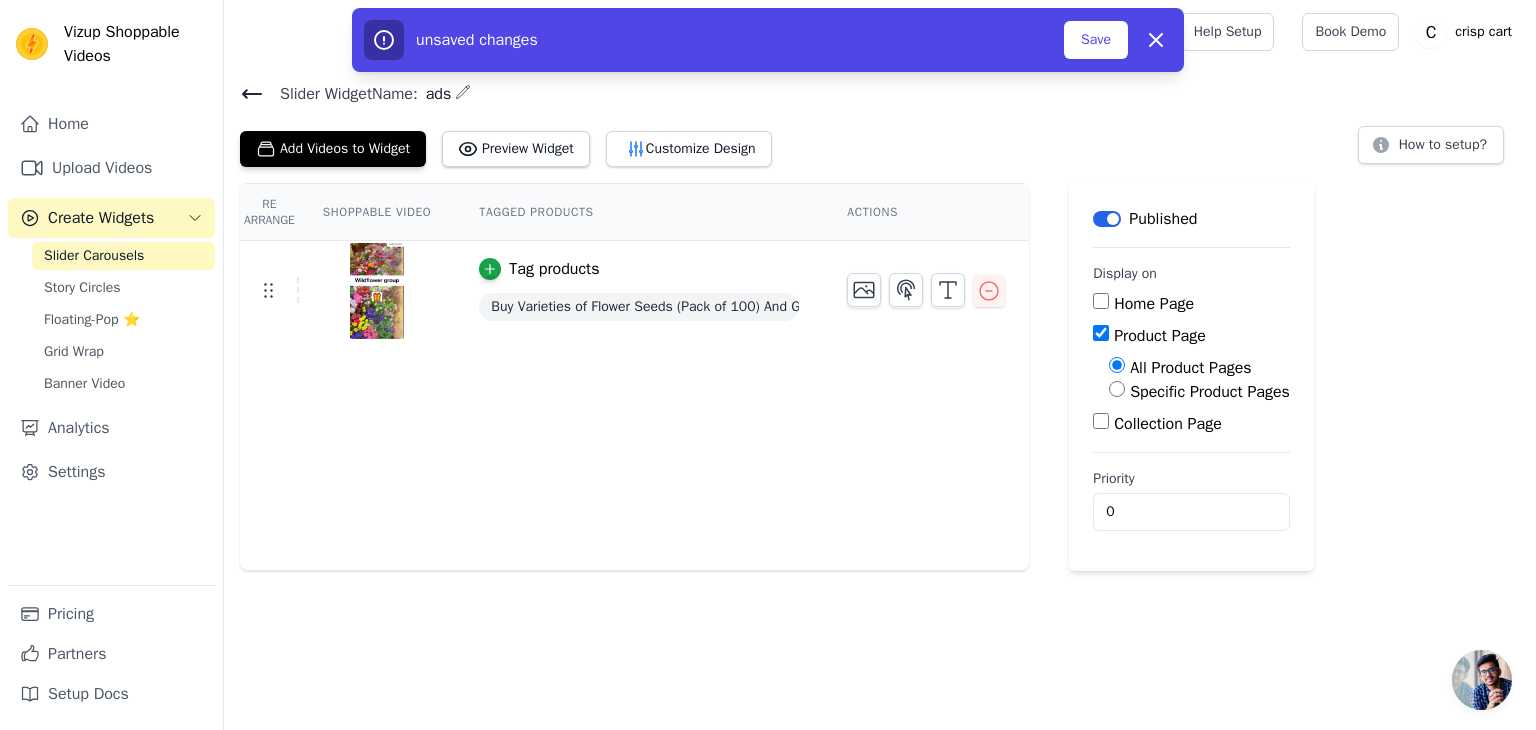 click on "Specific Product Pages" at bounding box center (1117, 389) 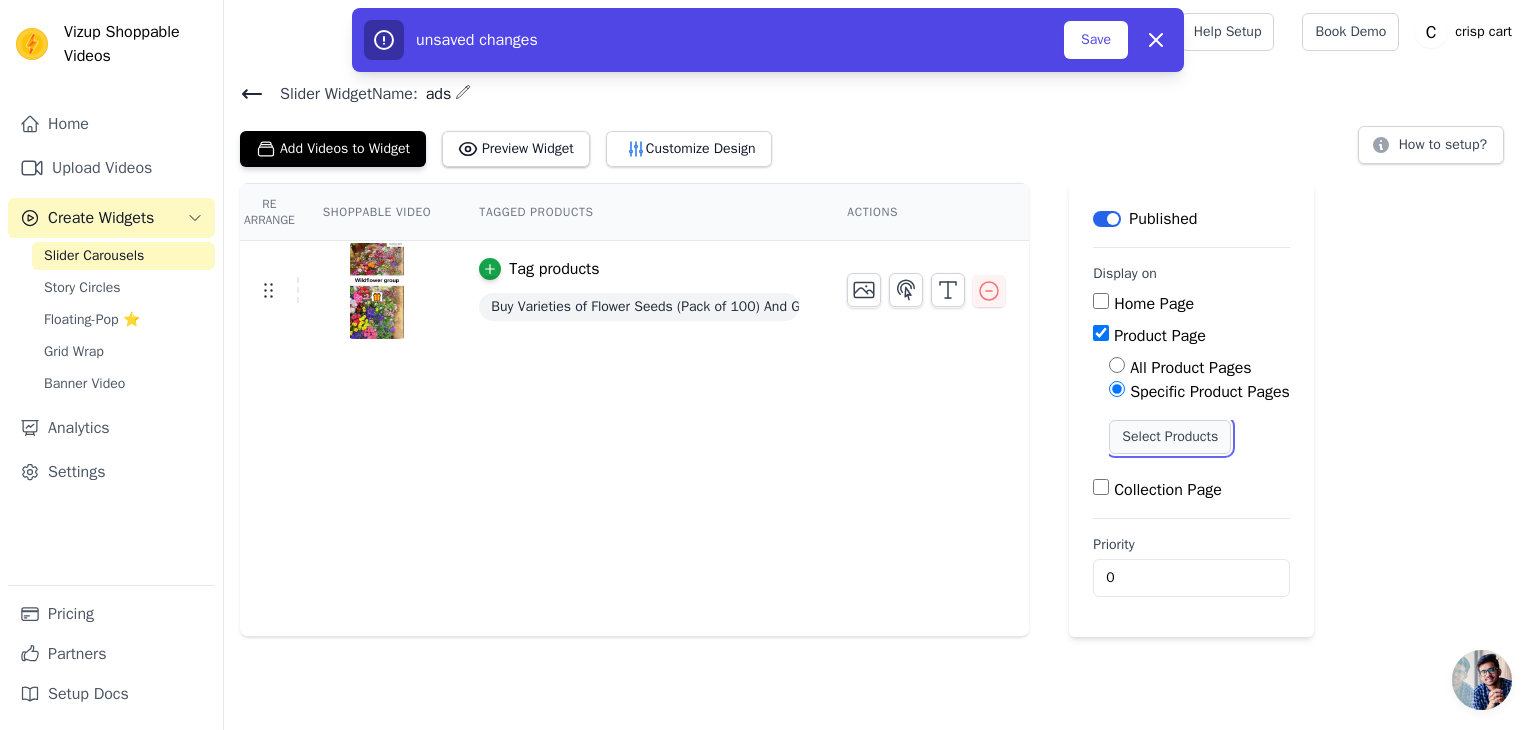 click on "Select Products" at bounding box center (1170, 437) 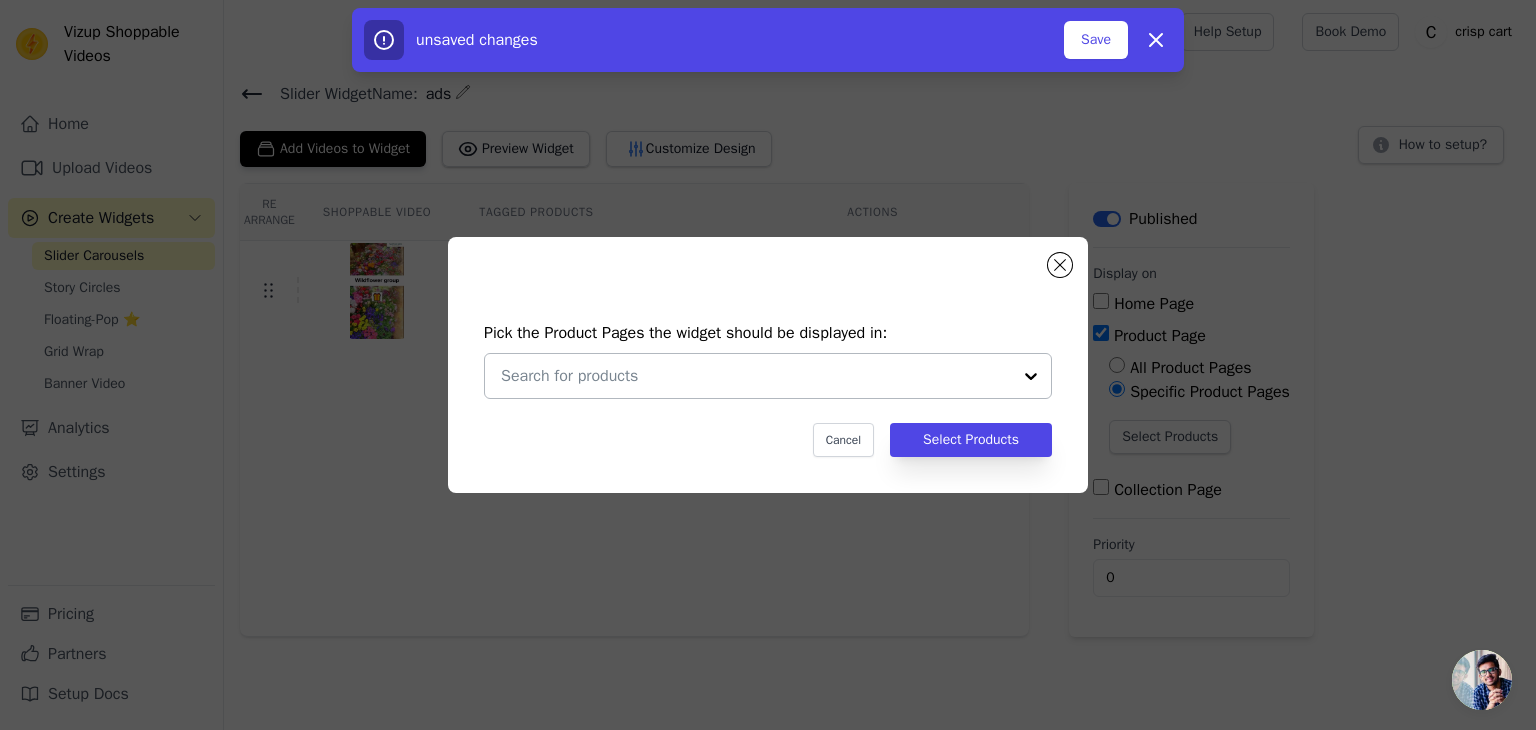 click at bounding box center [1031, 376] 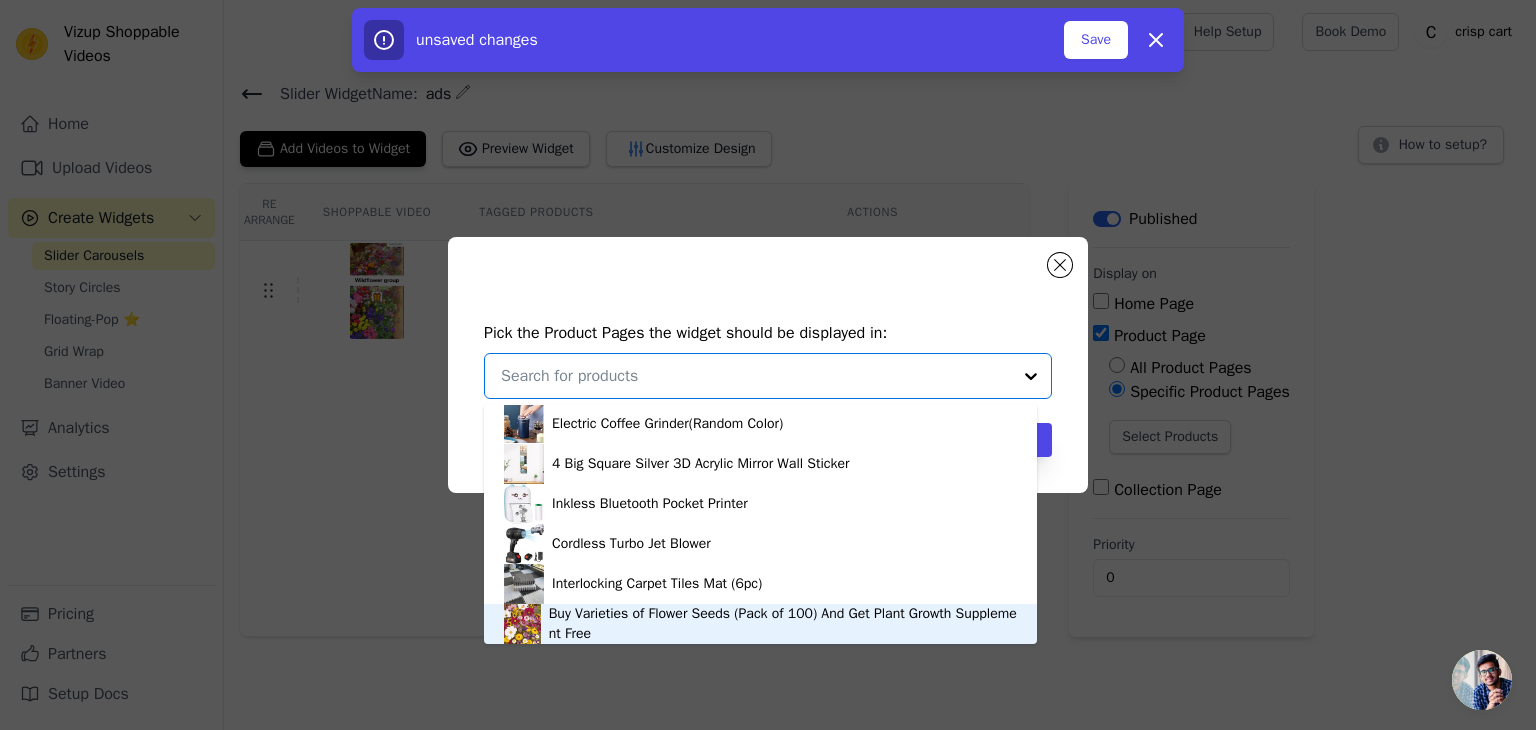 click on "Buy Varieties of Flower Seeds (Pack of 100) And Get Plant Growth Supplement Free" at bounding box center [783, 624] 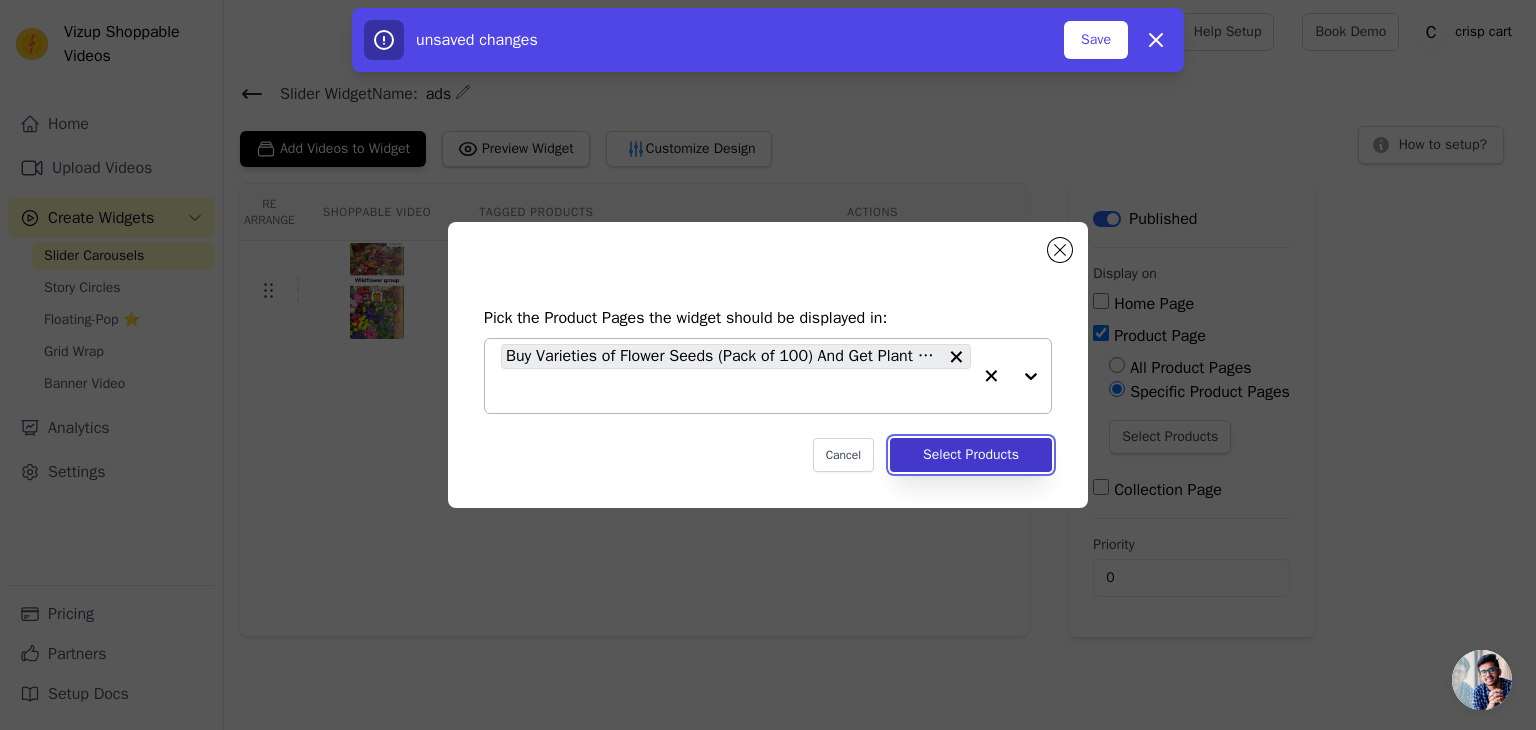 click on "Select Products" at bounding box center [971, 455] 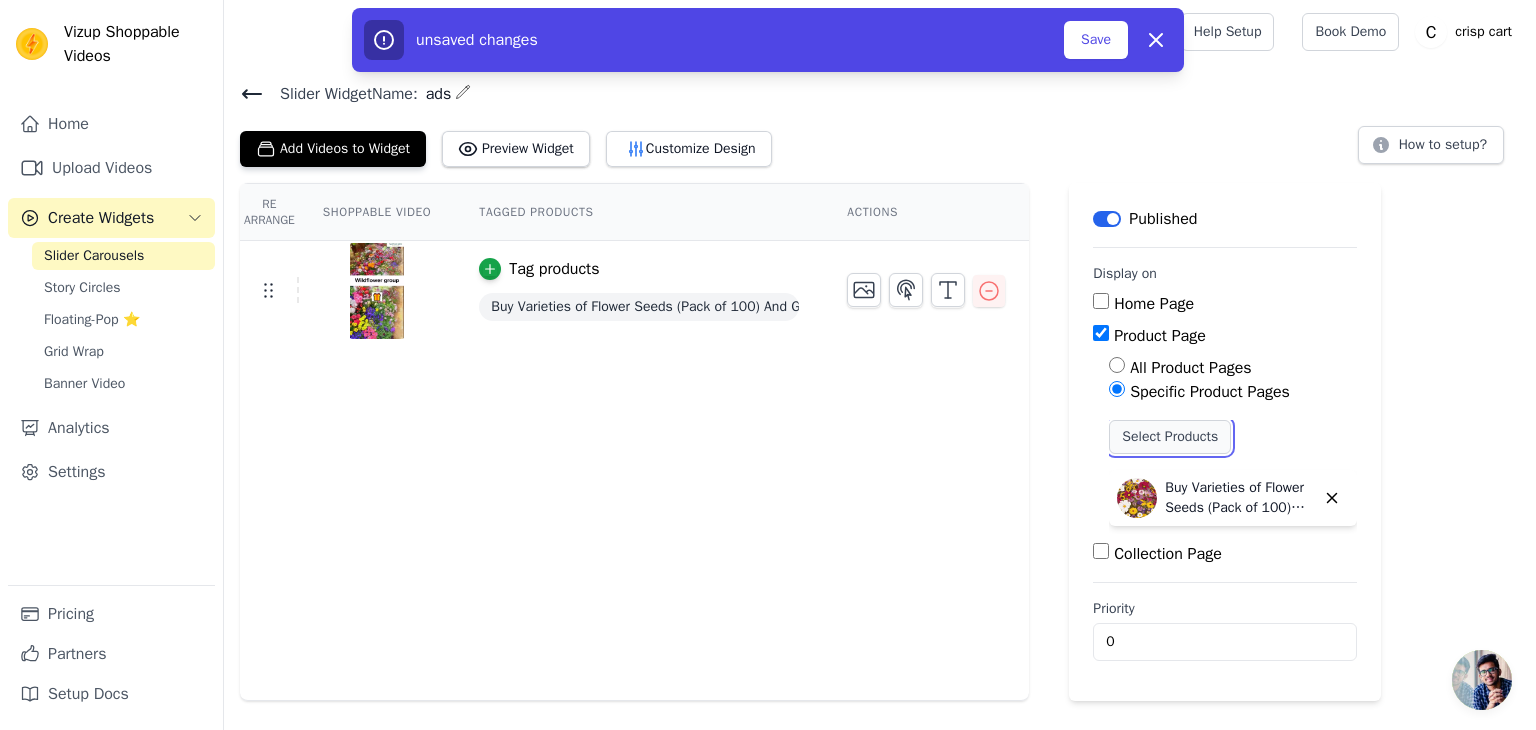 click on "Select Products" at bounding box center [1170, 437] 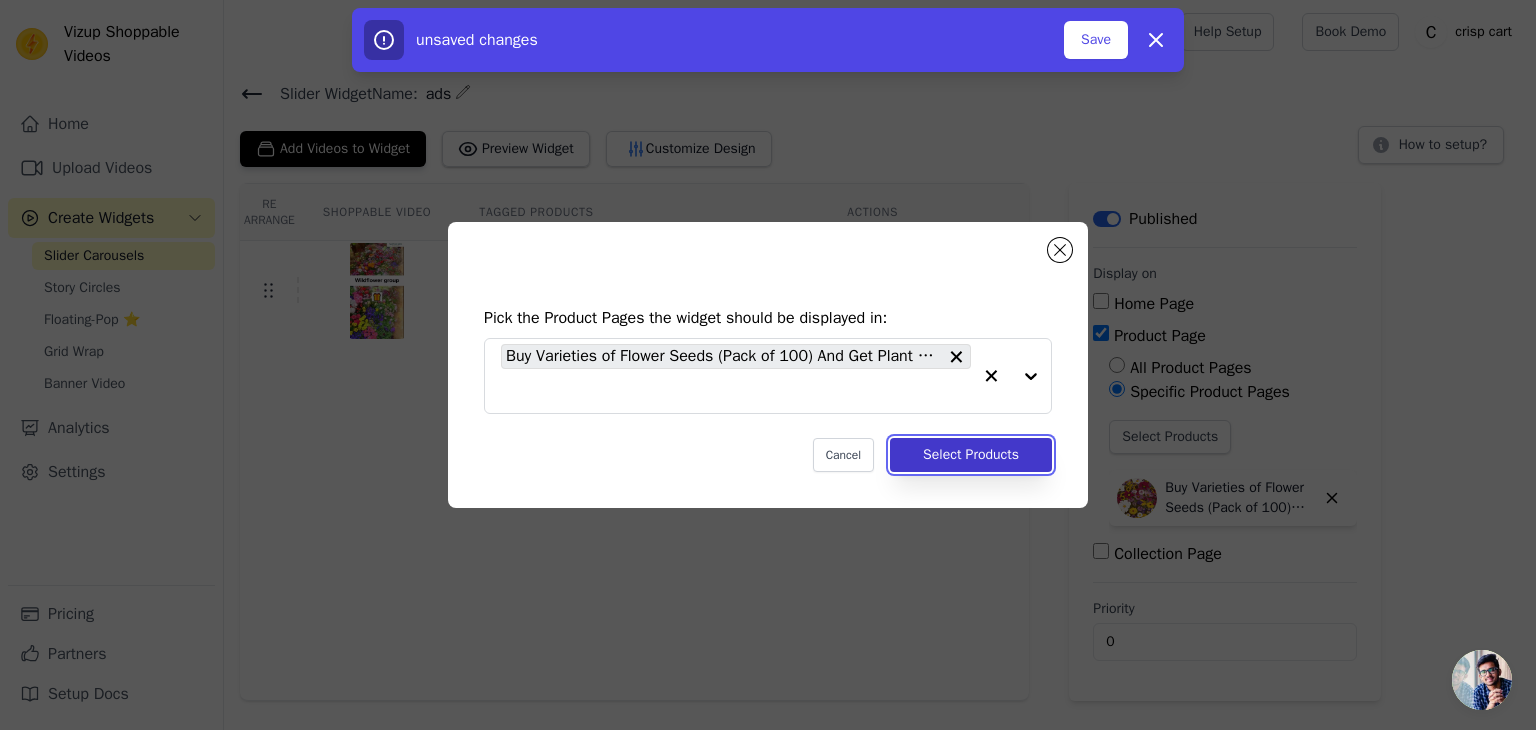 click on "Select Products" at bounding box center (971, 455) 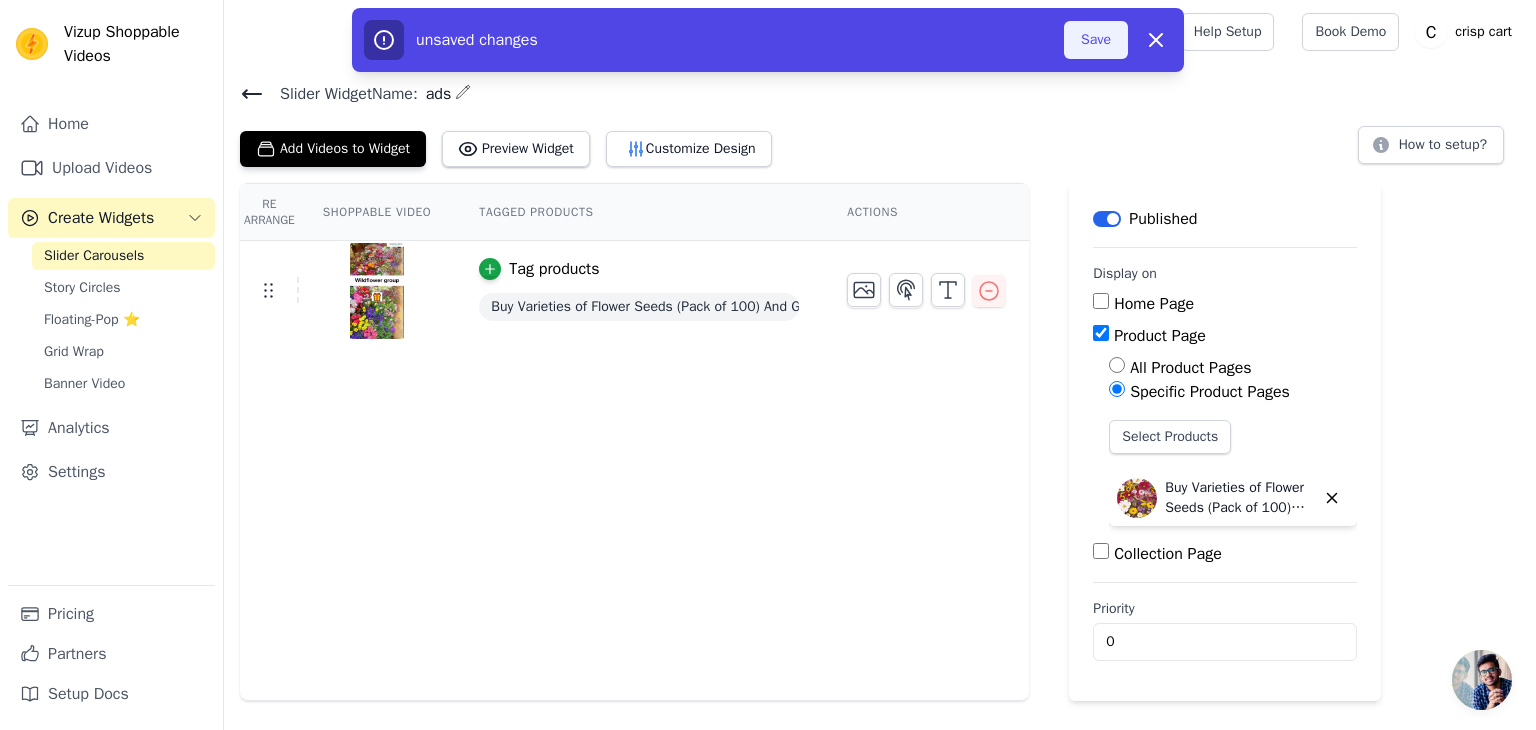 click on "Save" at bounding box center (1096, 40) 